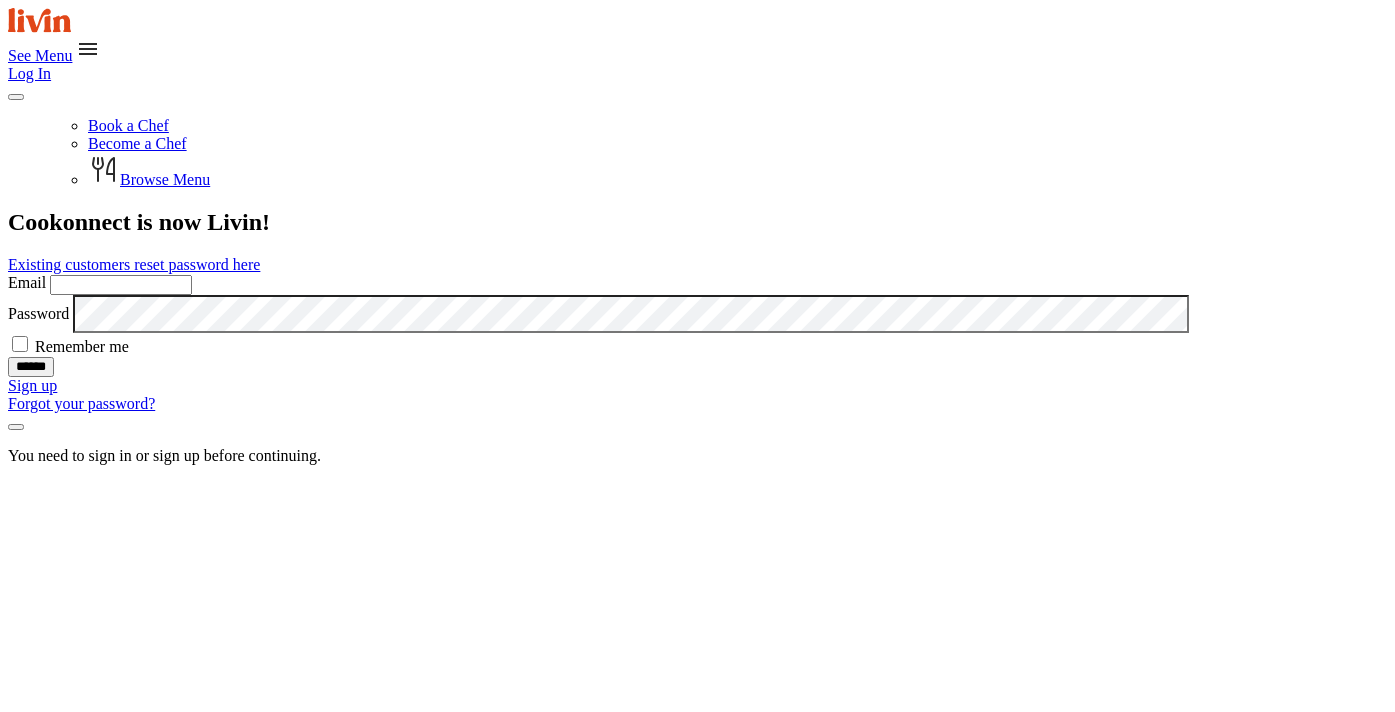 scroll, scrollTop: 0, scrollLeft: 0, axis: both 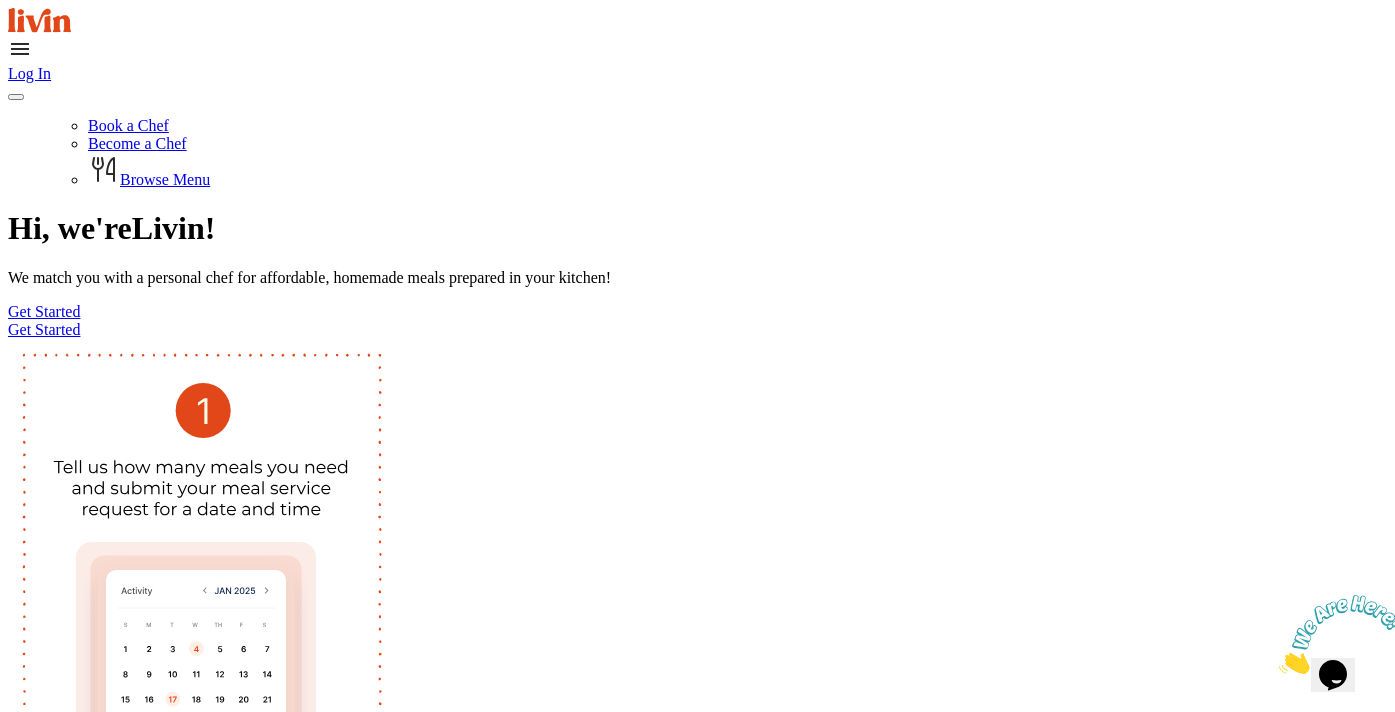 click on "Get Started" at bounding box center (44, 329) 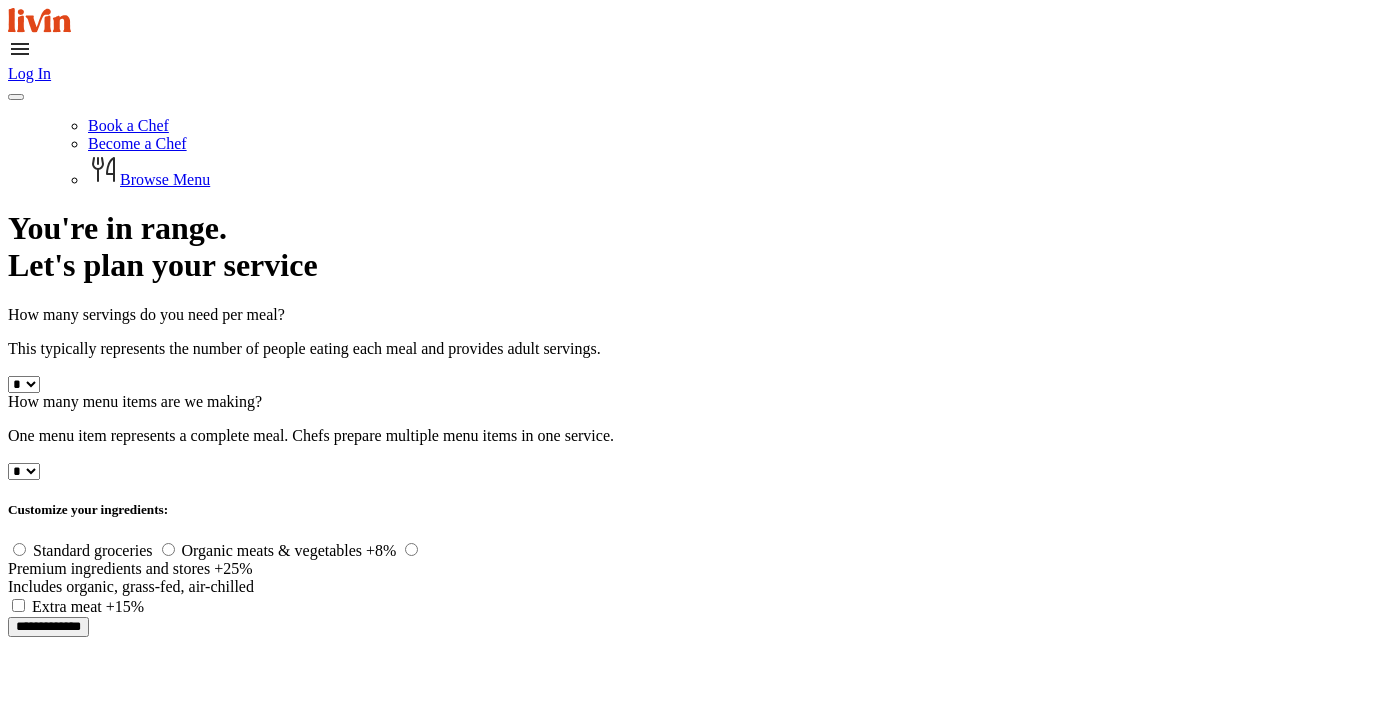 scroll, scrollTop: 0, scrollLeft: 0, axis: both 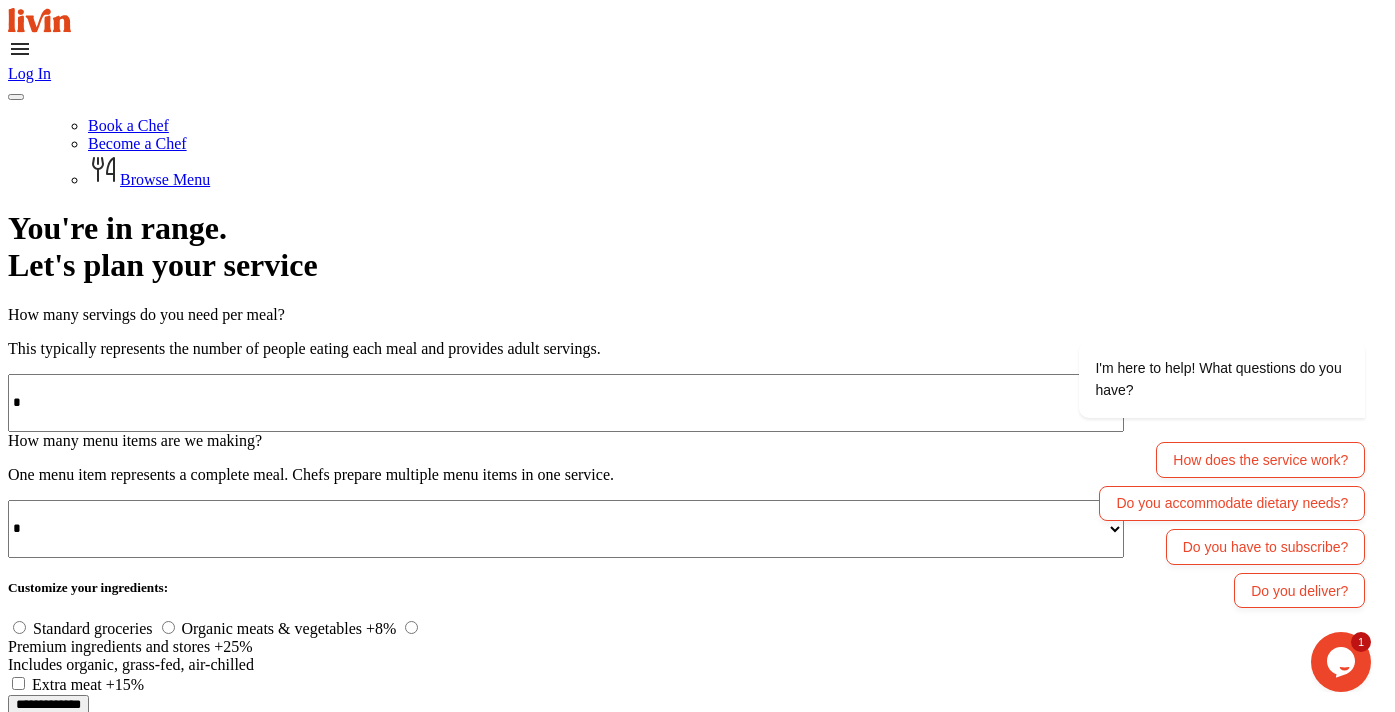 click on "*
*
*
*
*
*
*
*
**" at bounding box center [566, 529] 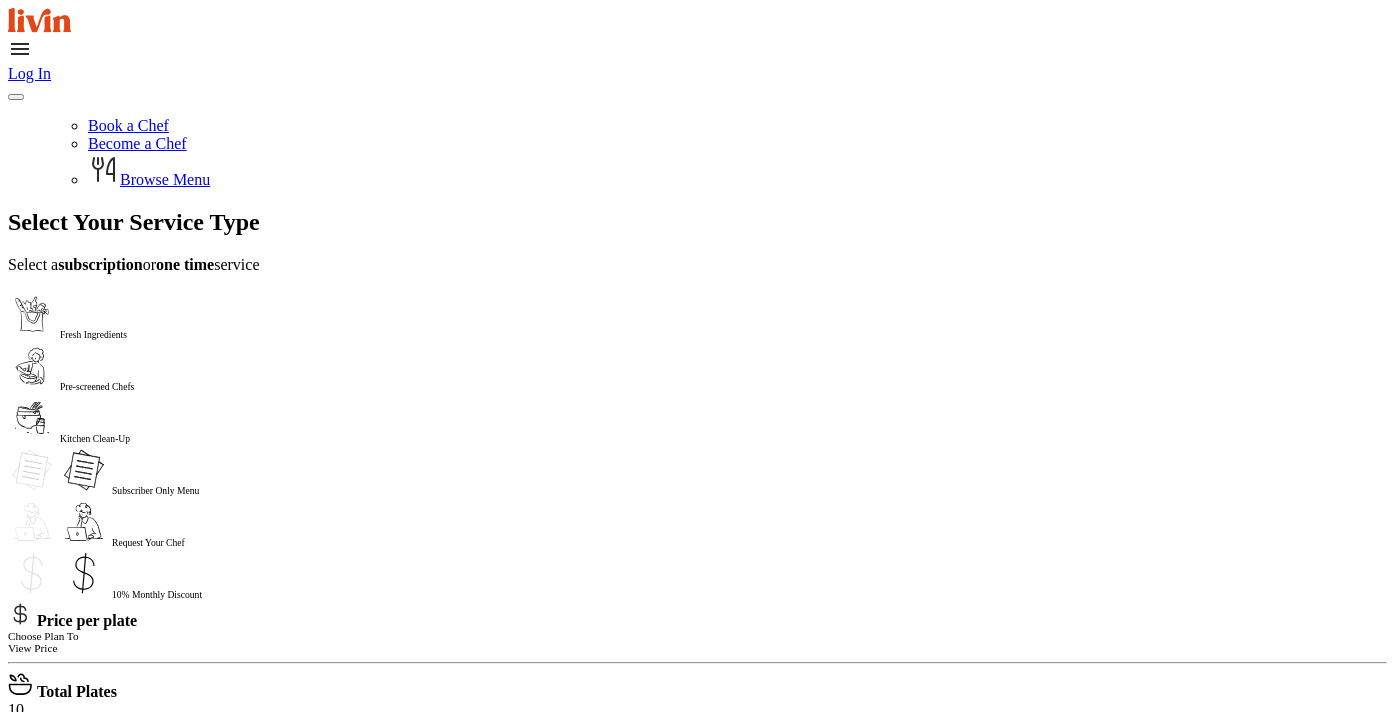 scroll, scrollTop: 0, scrollLeft: 0, axis: both 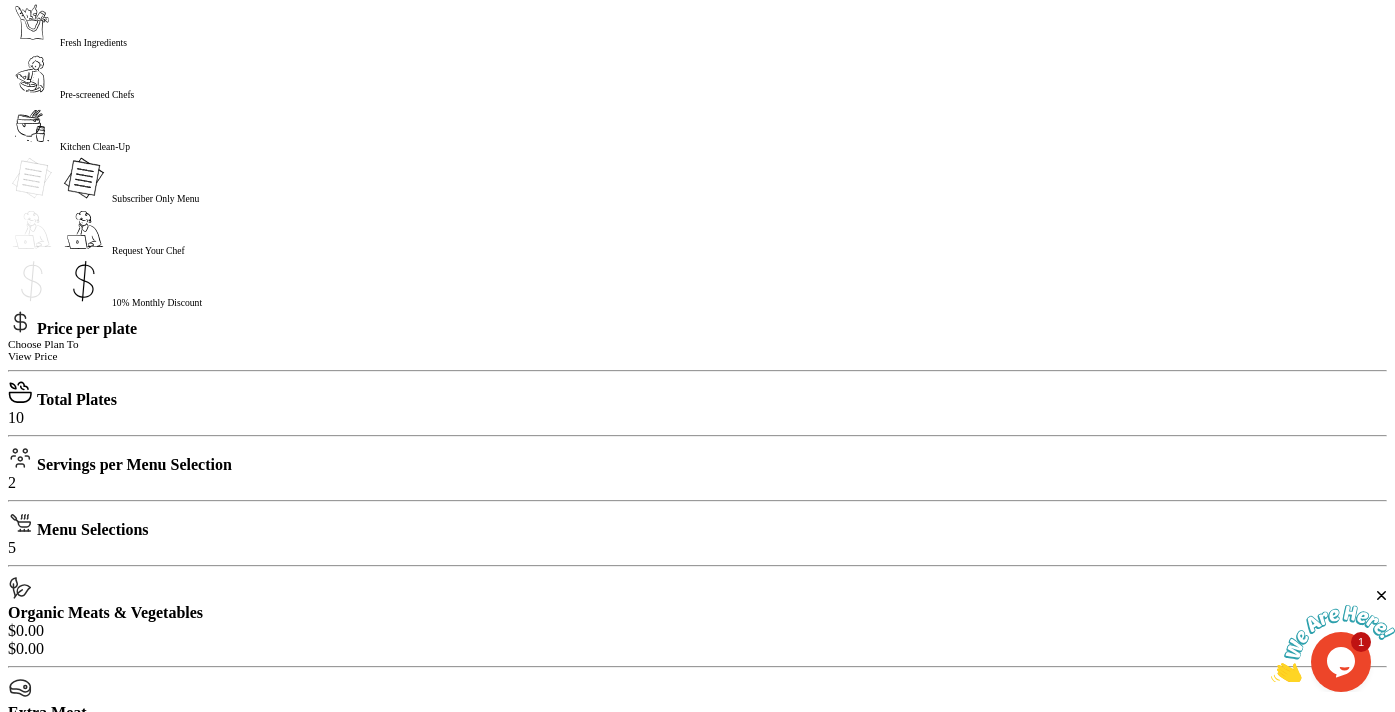 click on "Subscription: Bill Monthly" at bounding box center (108, 1115) 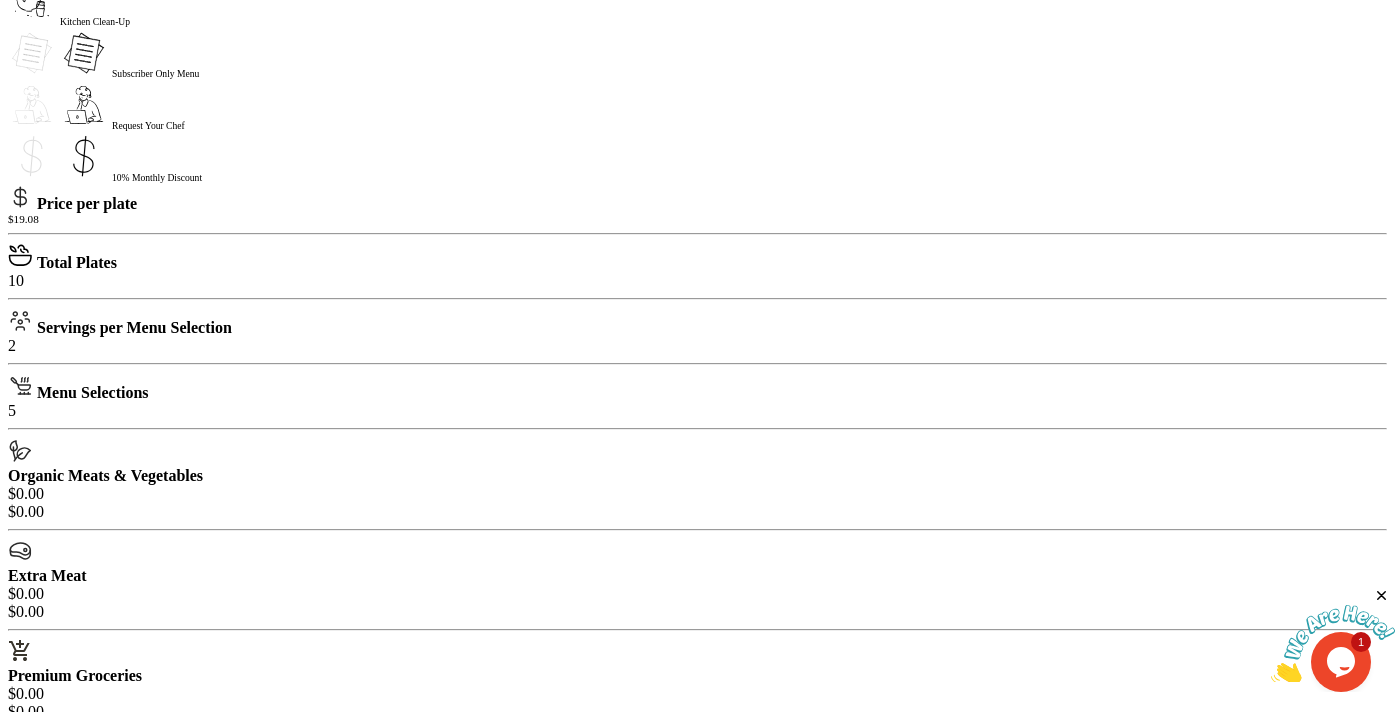 scroll, scrollTop: 418, scrollLeft: 0, axis: vertical 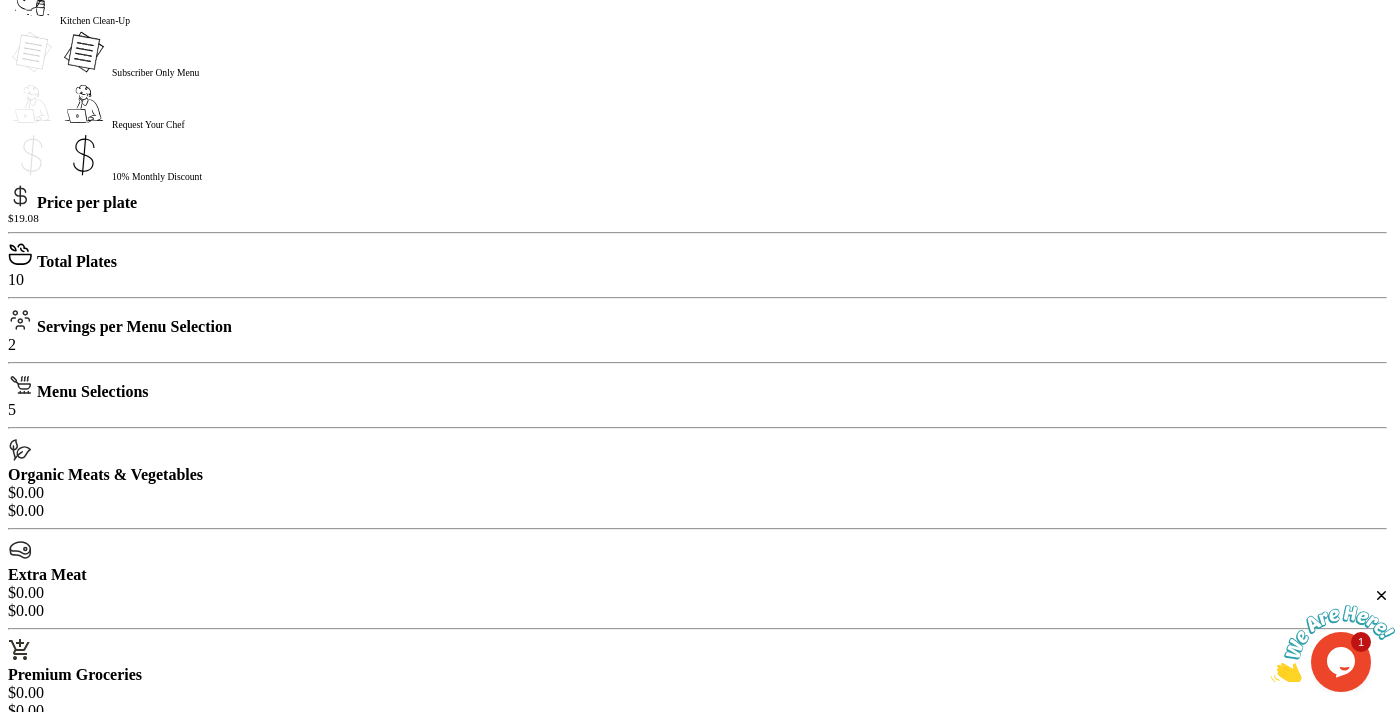 click on "**********" at bounding box center [617, 1174] 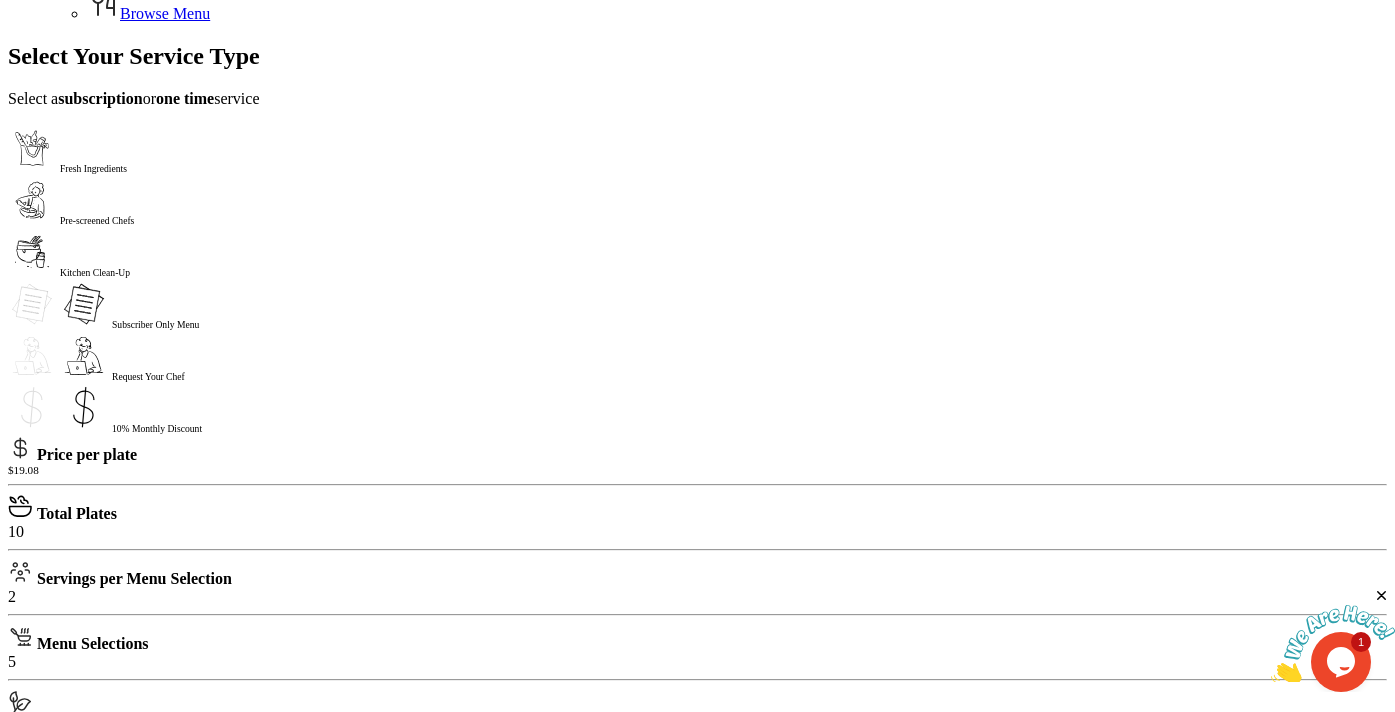 scroll, scrollTop: 0, scrollLeft: 0, axis: both 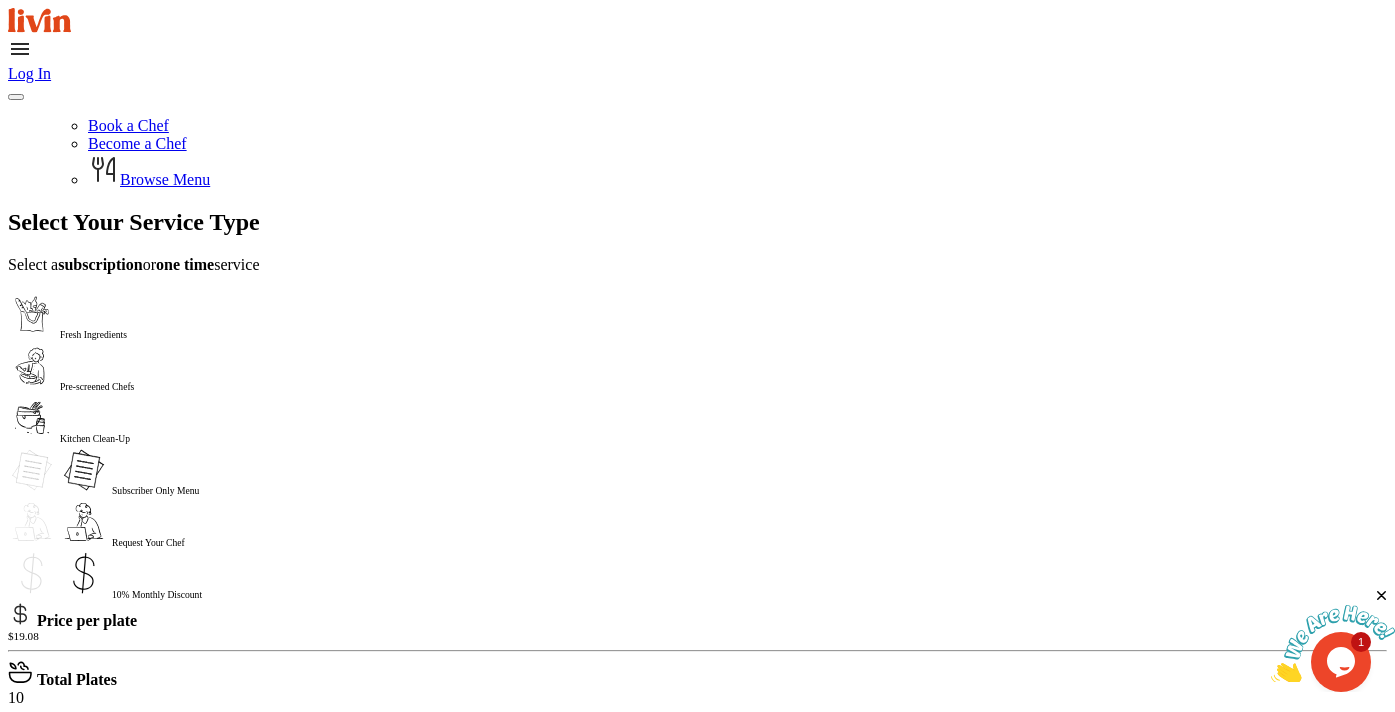 click at bounding box center (20, 49) 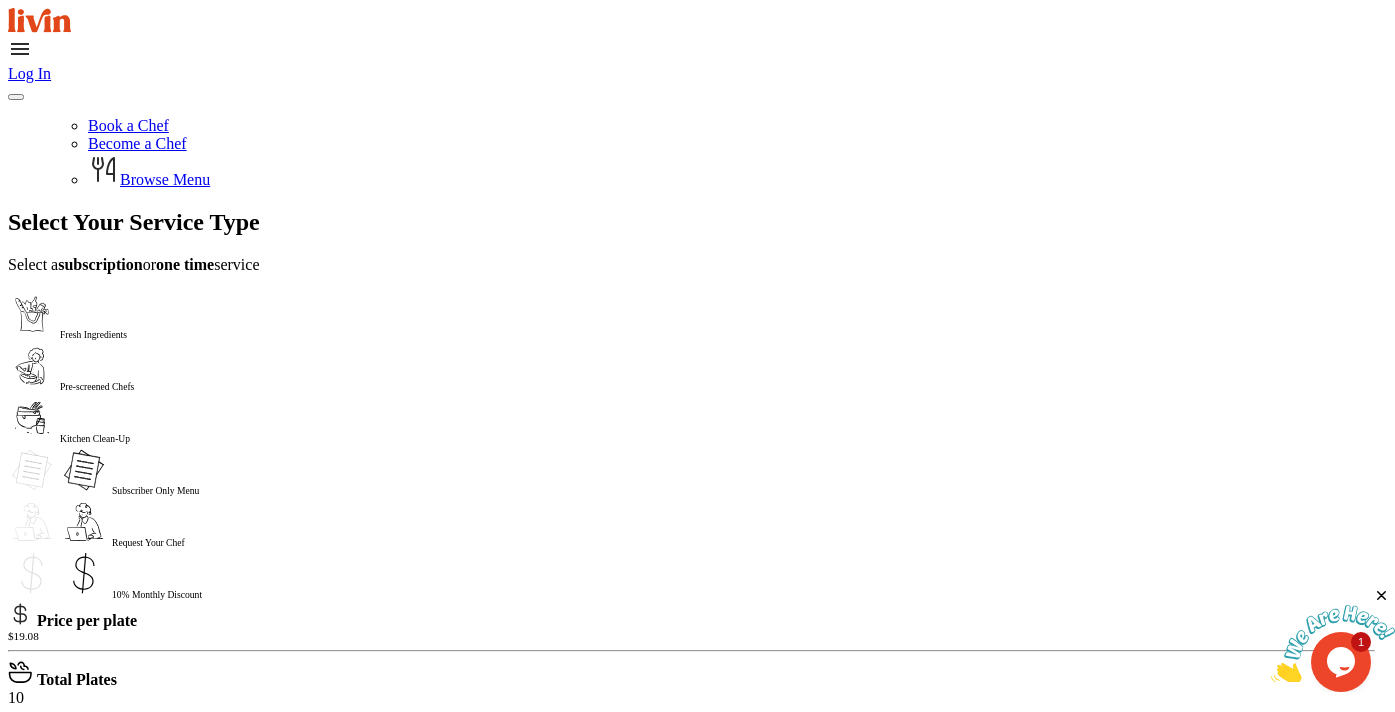 click on "Book a Chef" at bounding box center (128, 125) 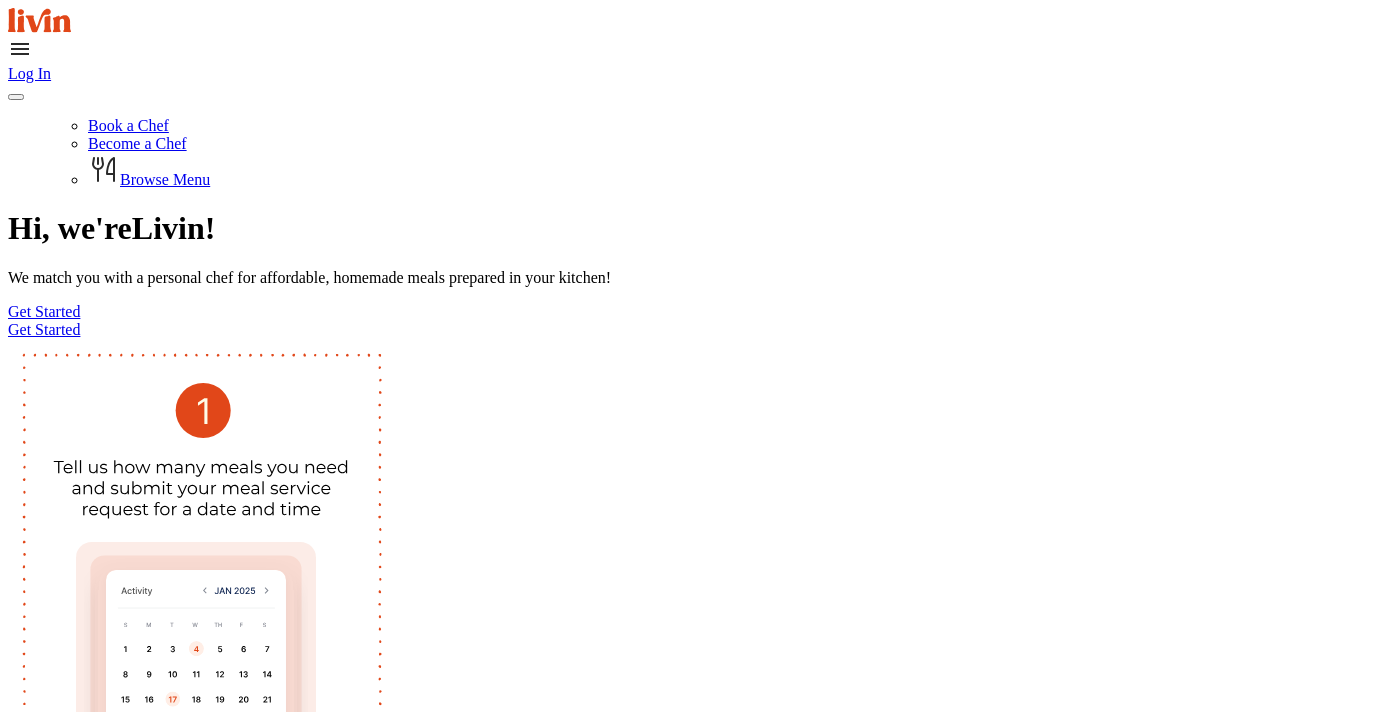 click at bounding box center [20, 49] 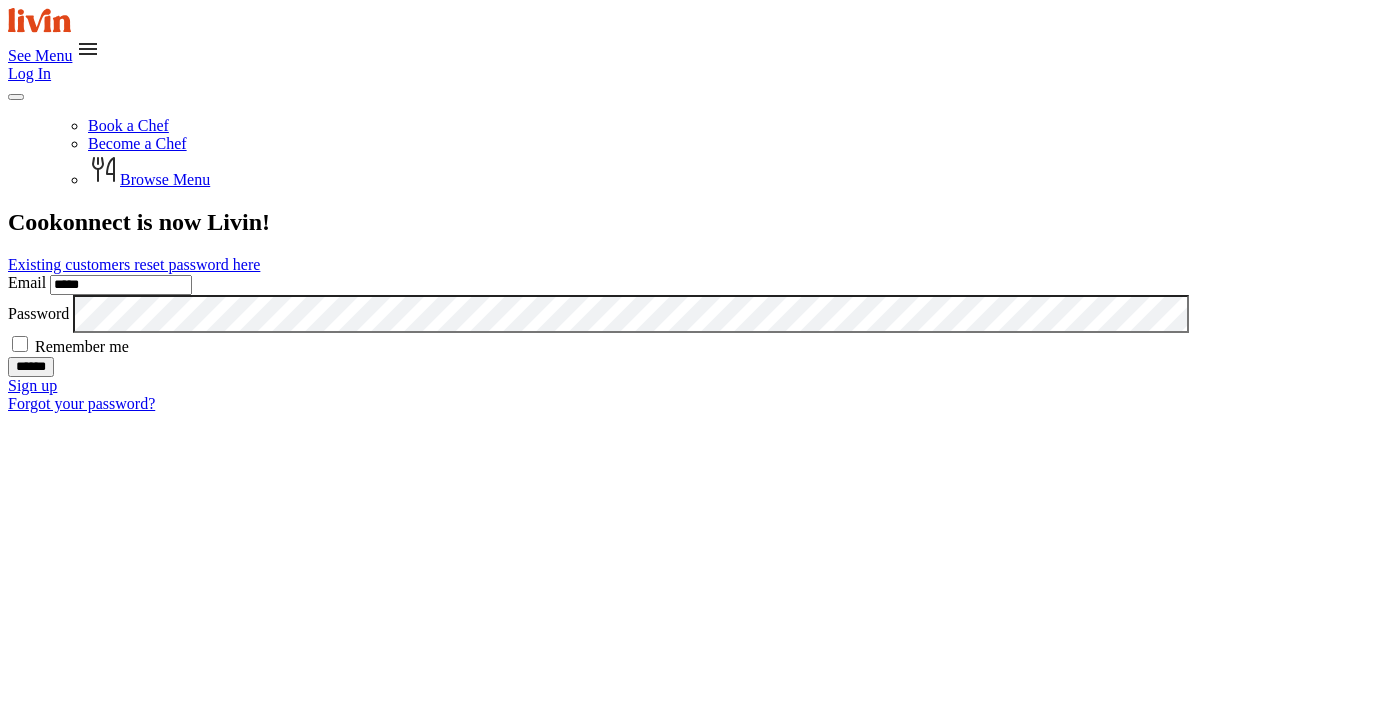 type on "**********" 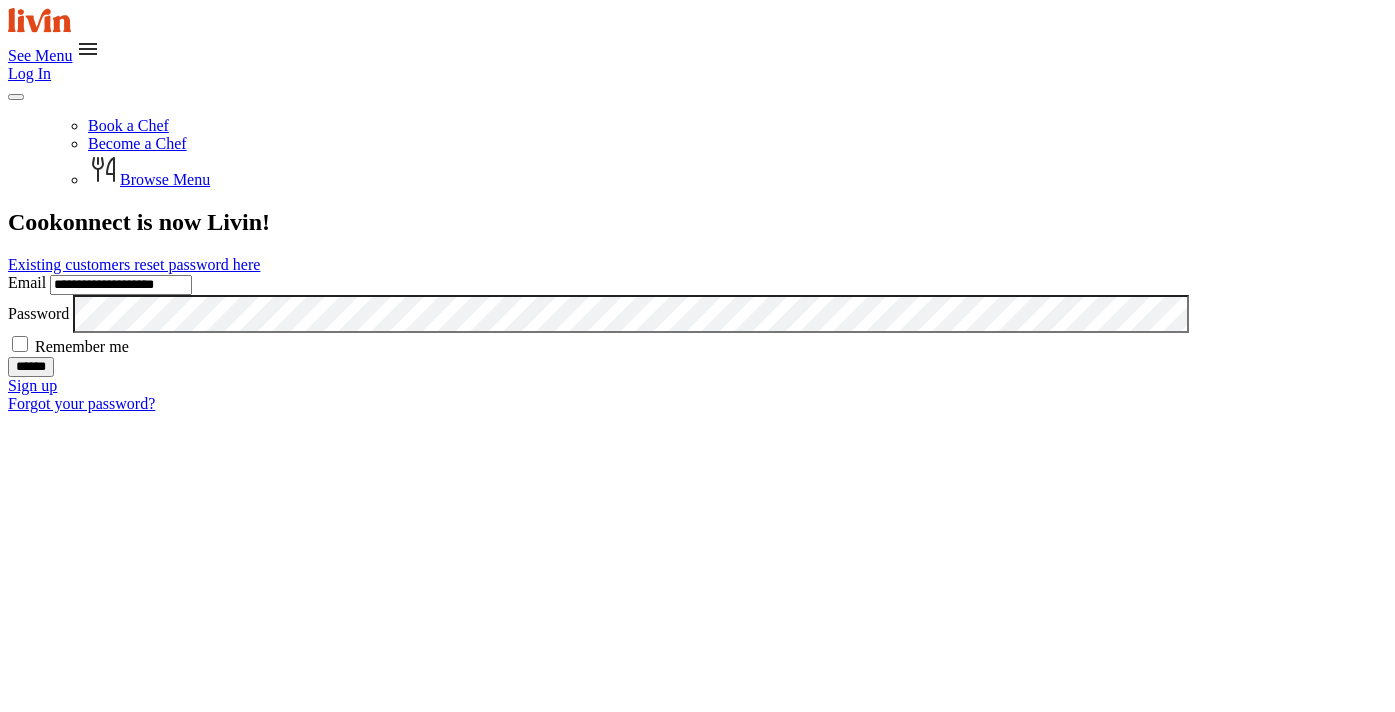 click on "******" at bounding box center (31, 367) 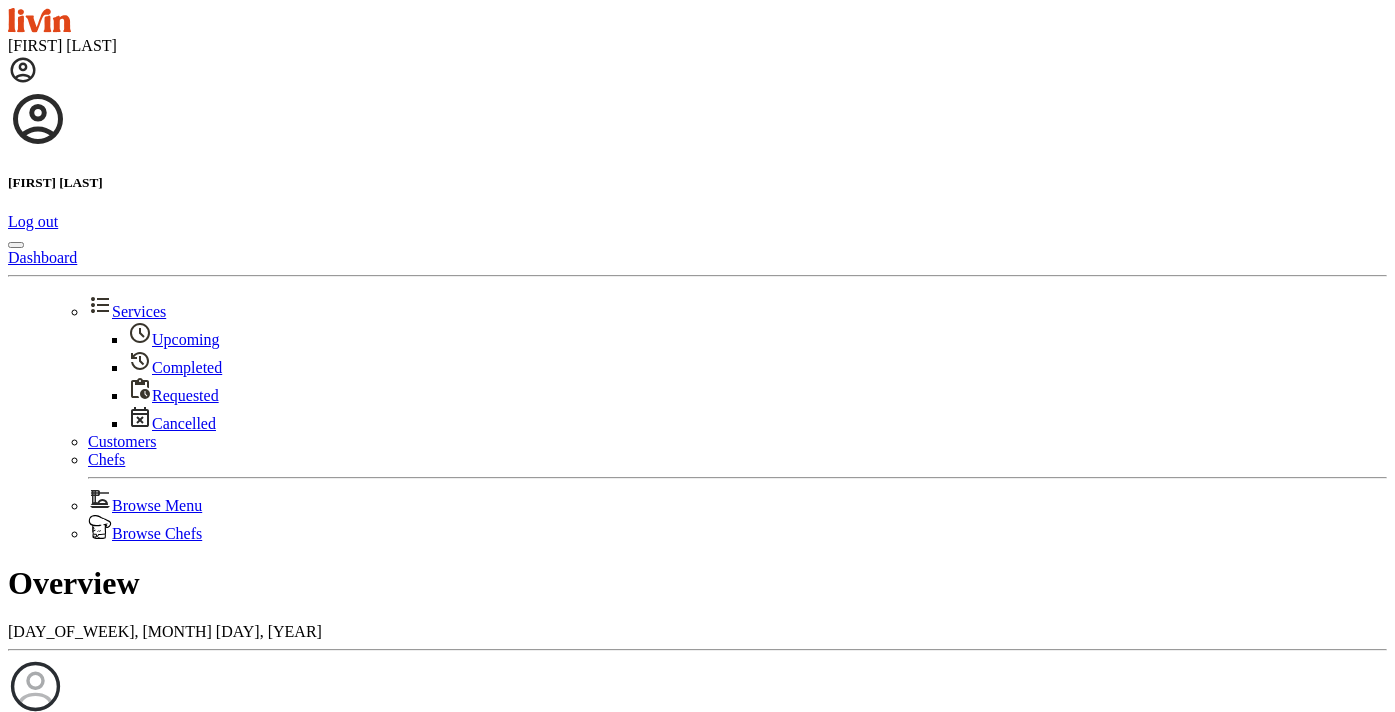 click at bounding box center (16, 826) 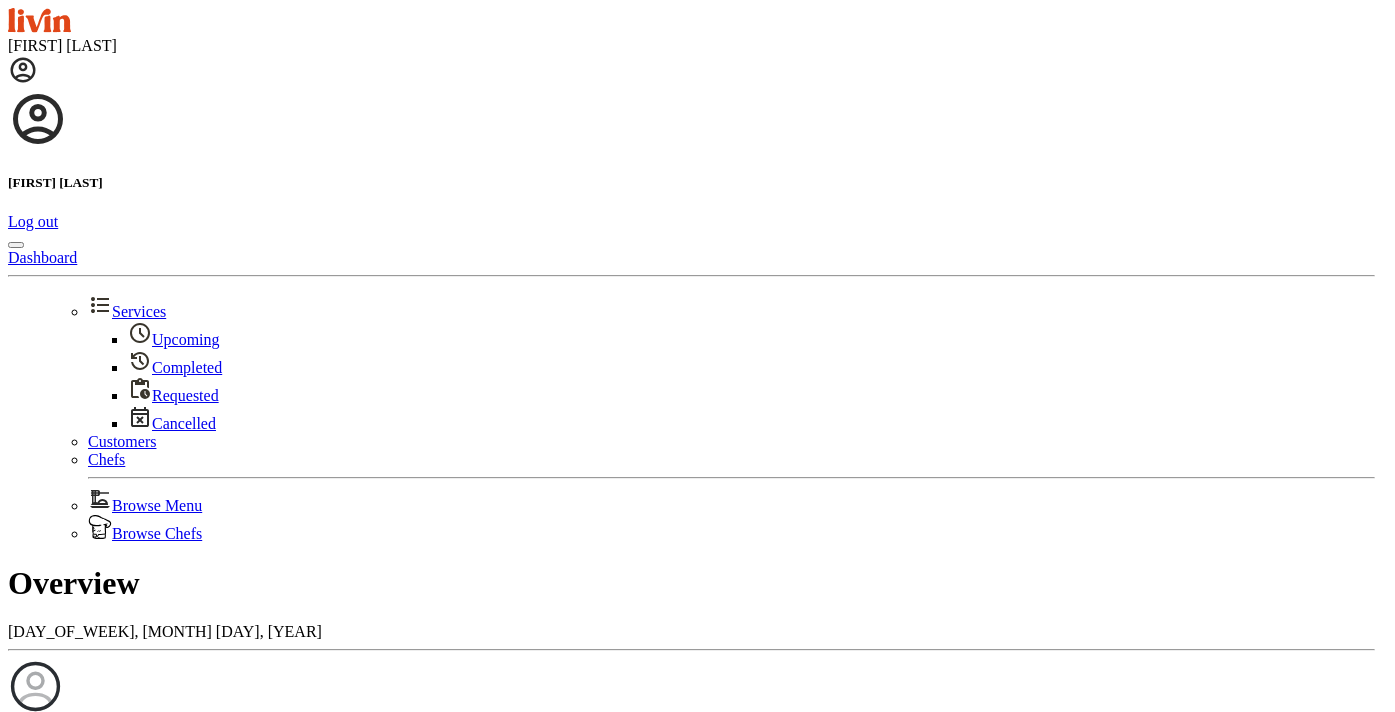 click on "Upcoming" at bounding box center [174, 339] 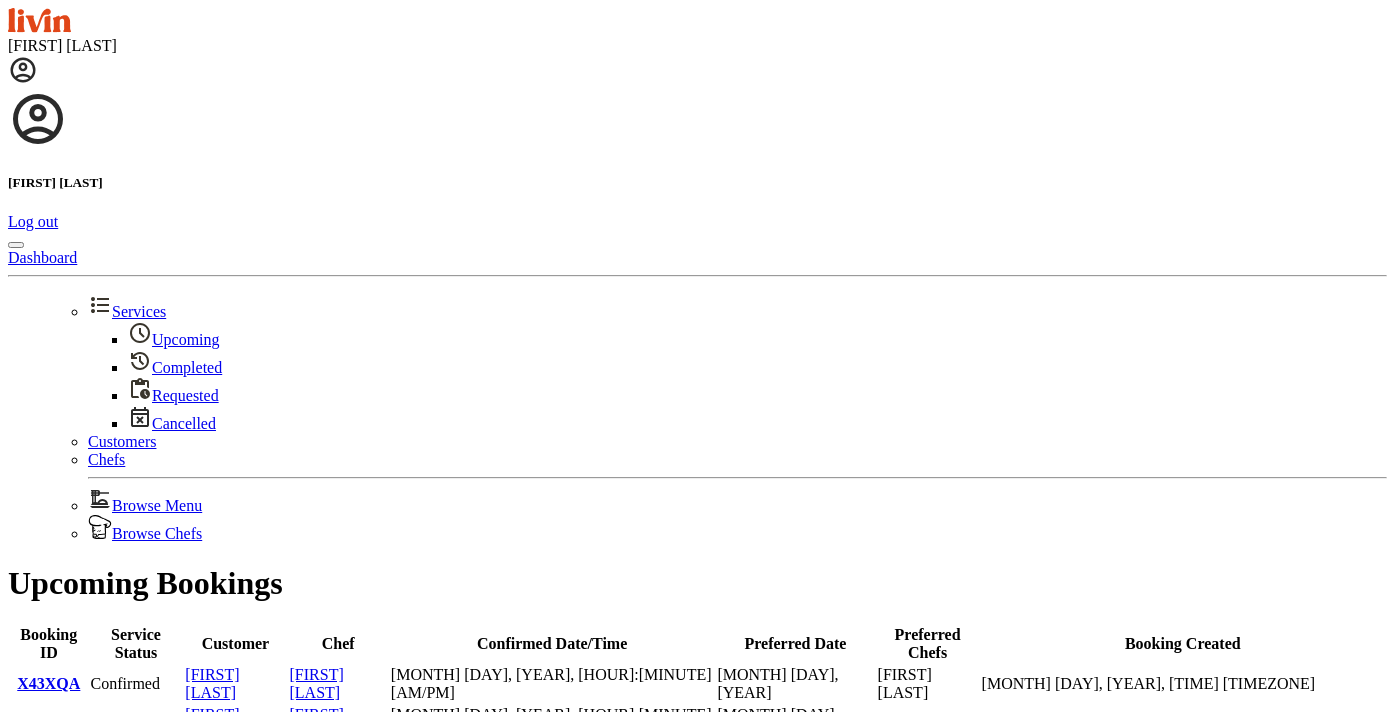 click at bounding box center (23, 70) 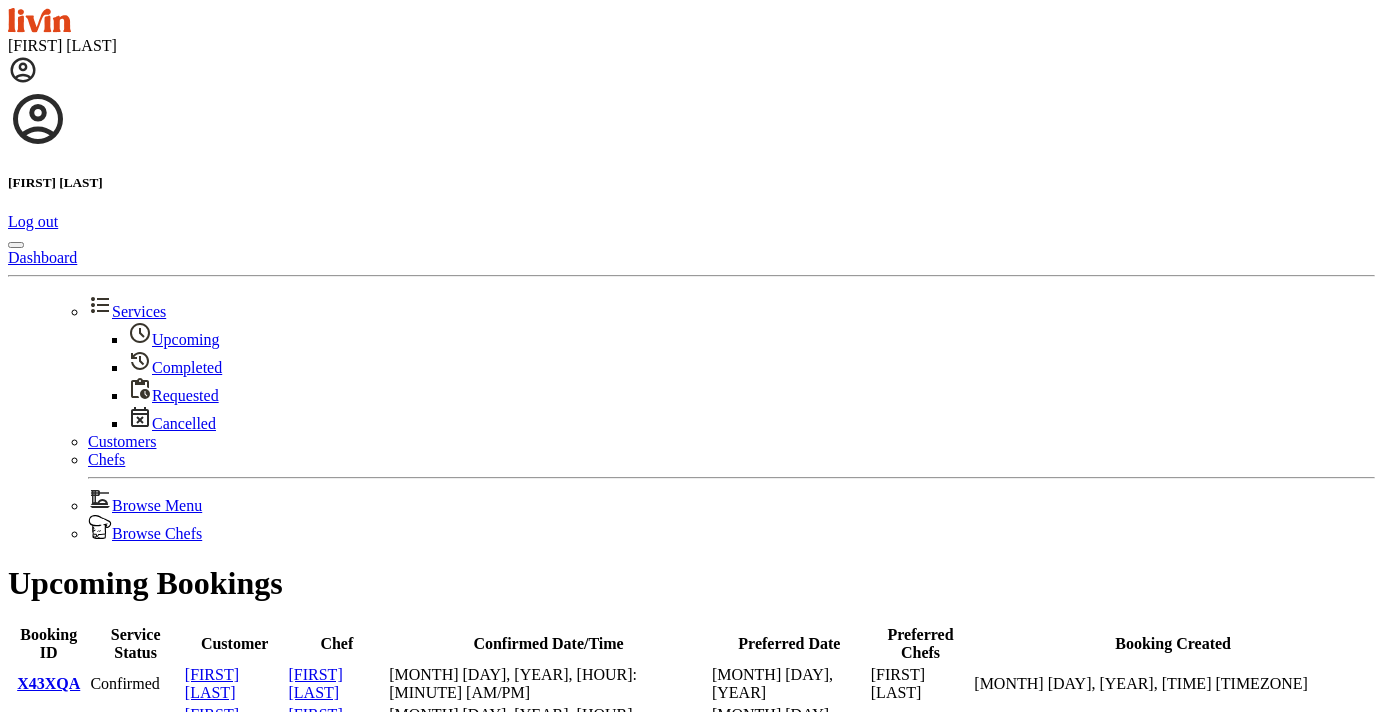 click on "Customers" at bounding box center [122, 441] 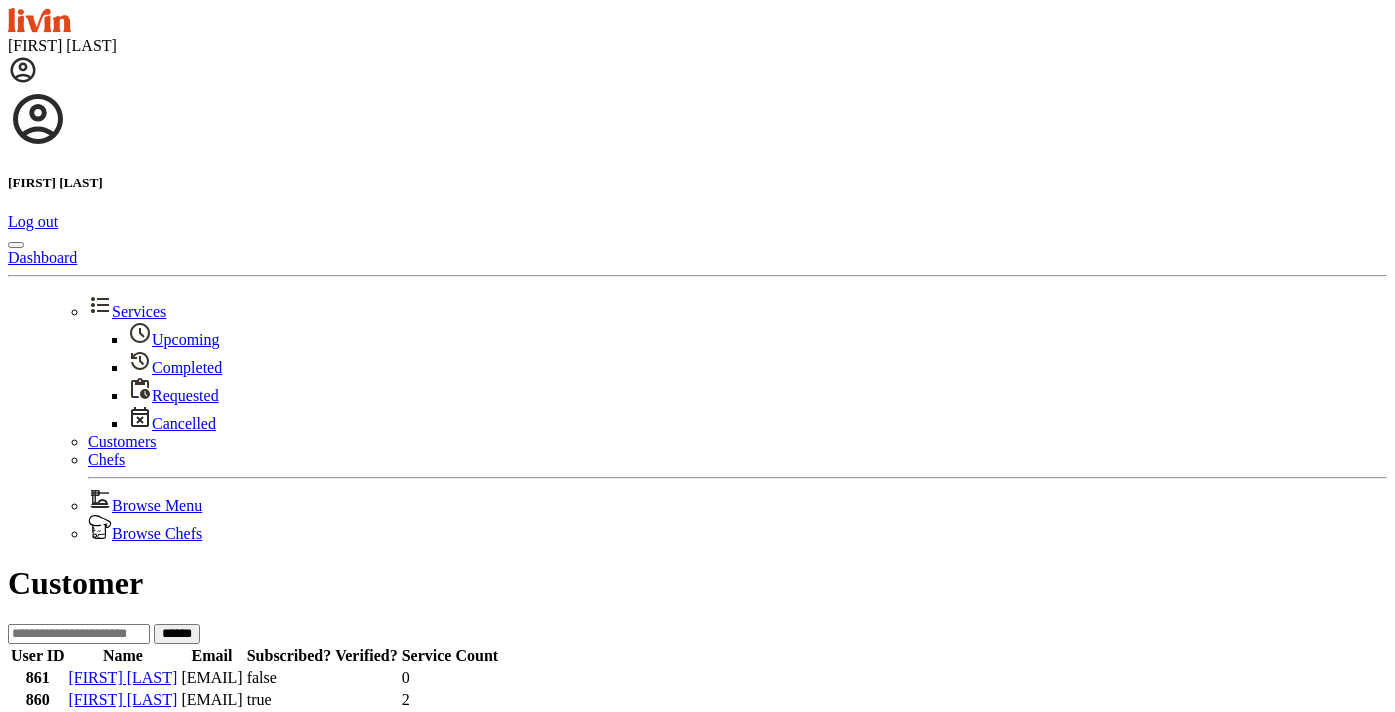 click at bounding box center [79, 634] 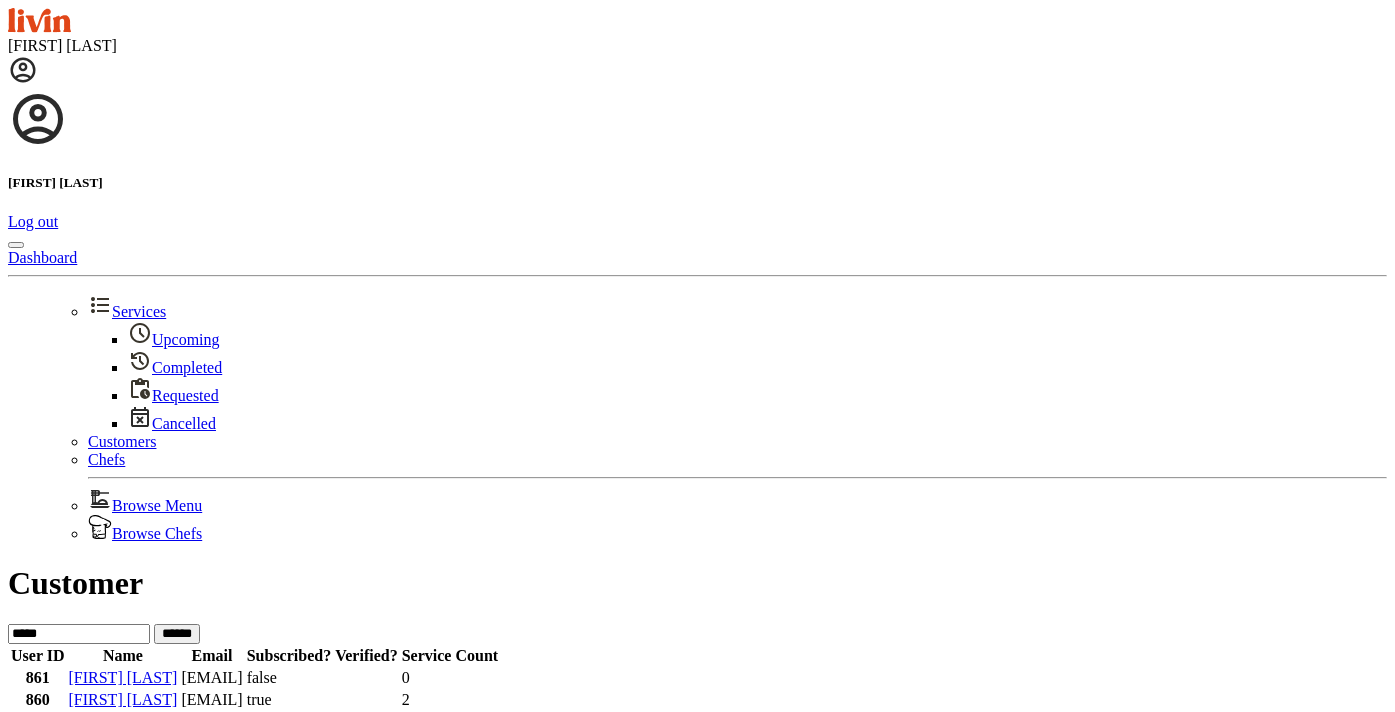 type on "*****" 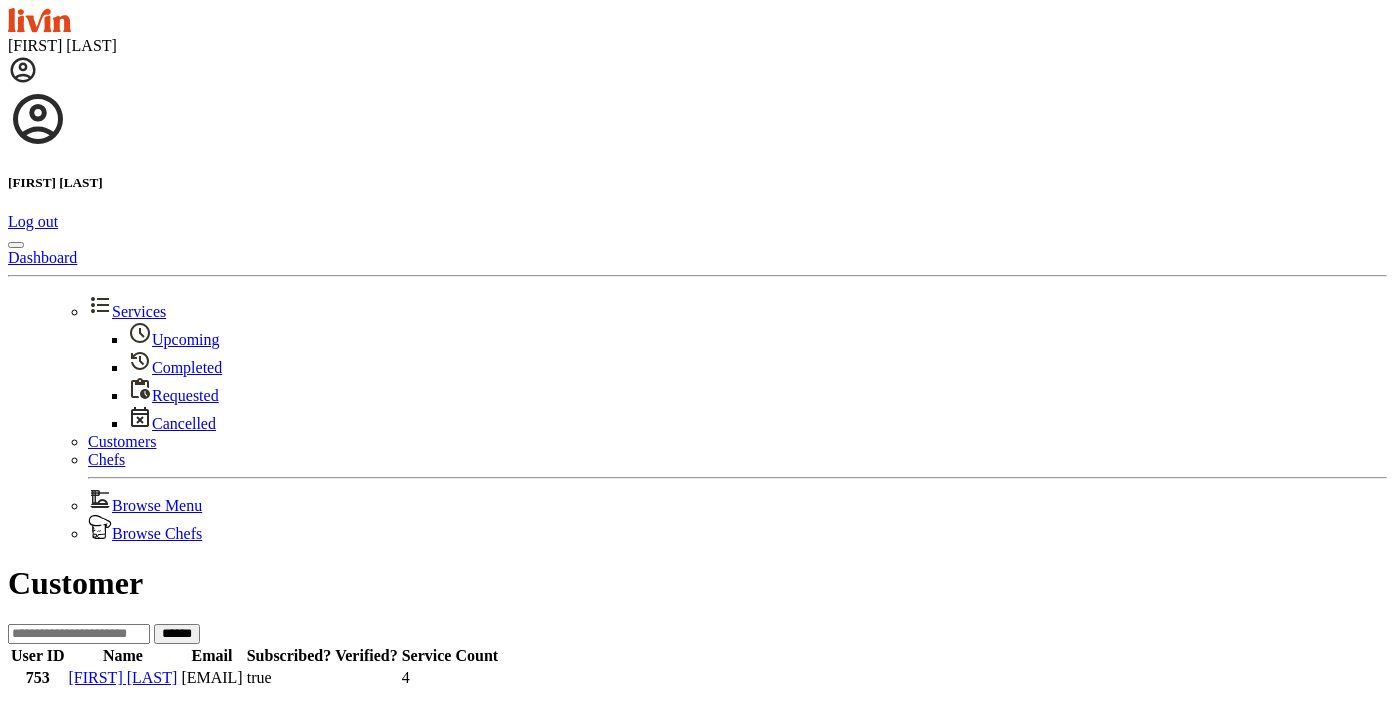 click on "Stephanie Cantu" at bounding box center (122, 677) 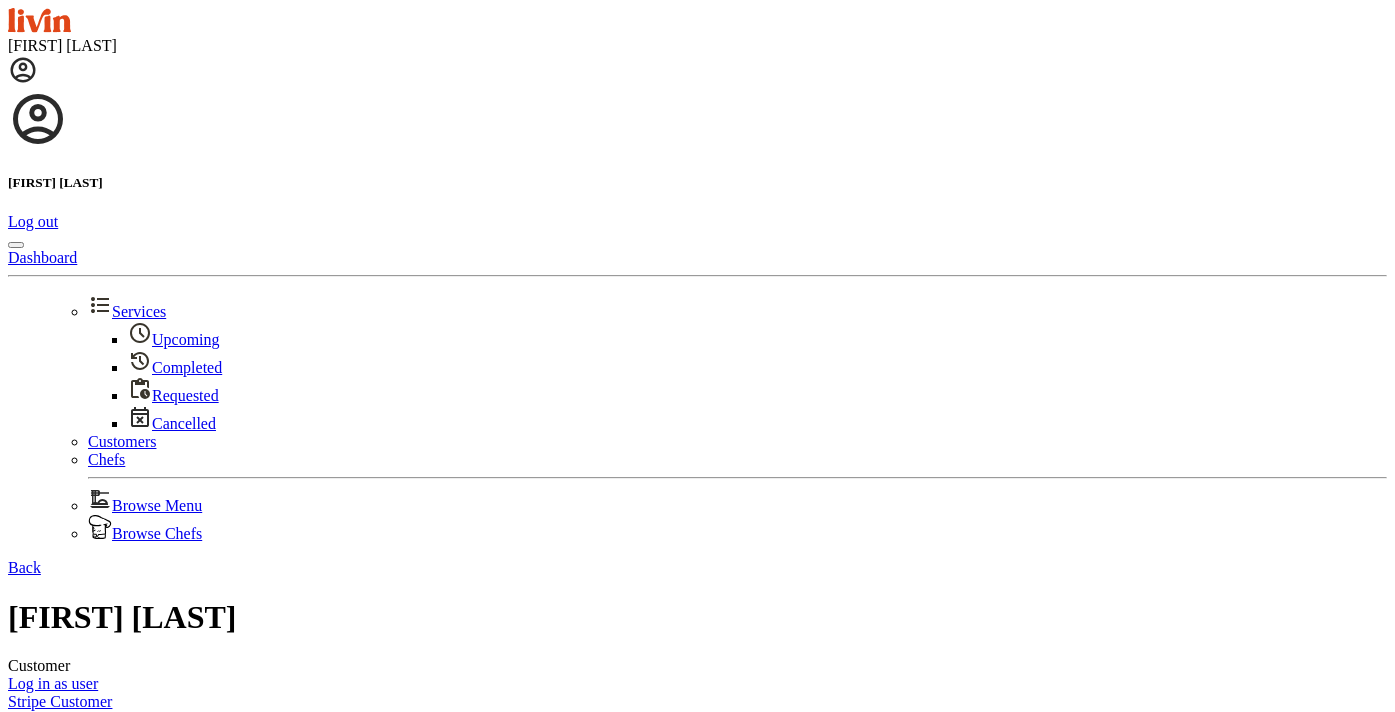 click on "Back" at bounding box center (24, 567) 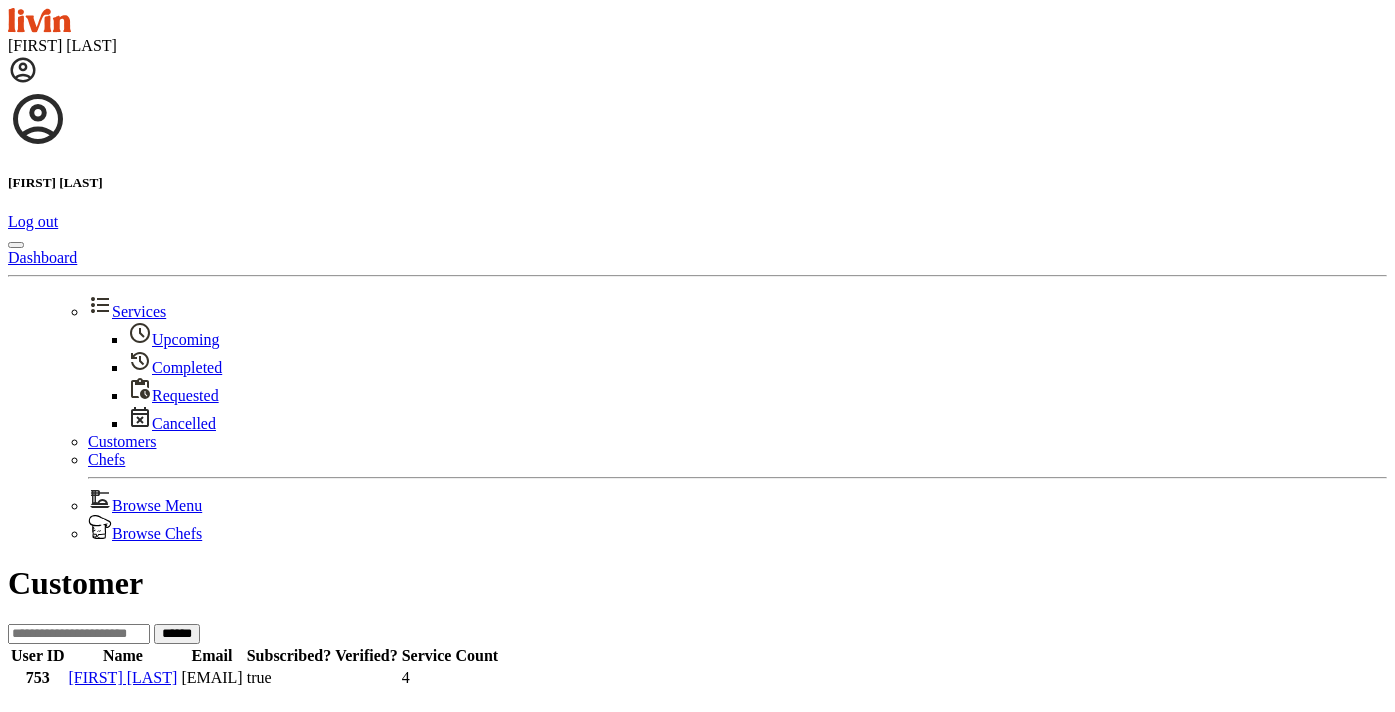 click at bounding box center [79, 634] 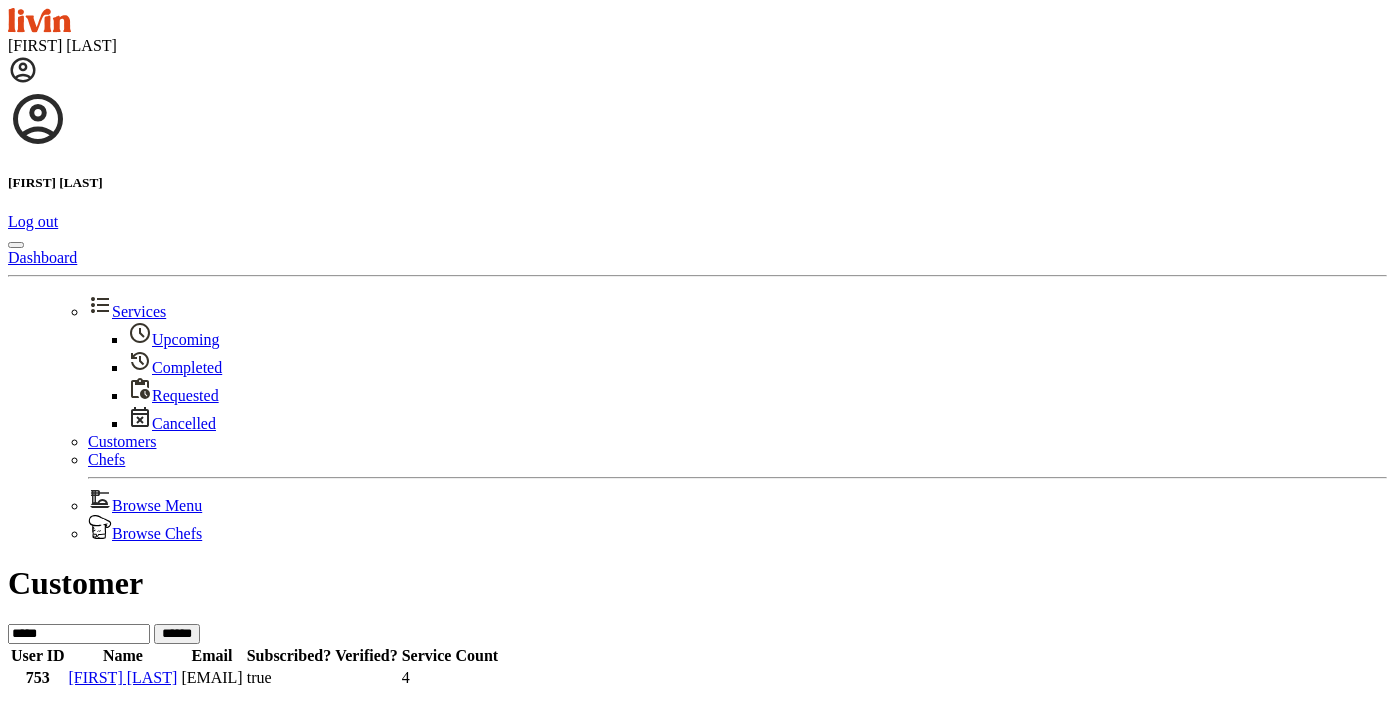 type on "*****" 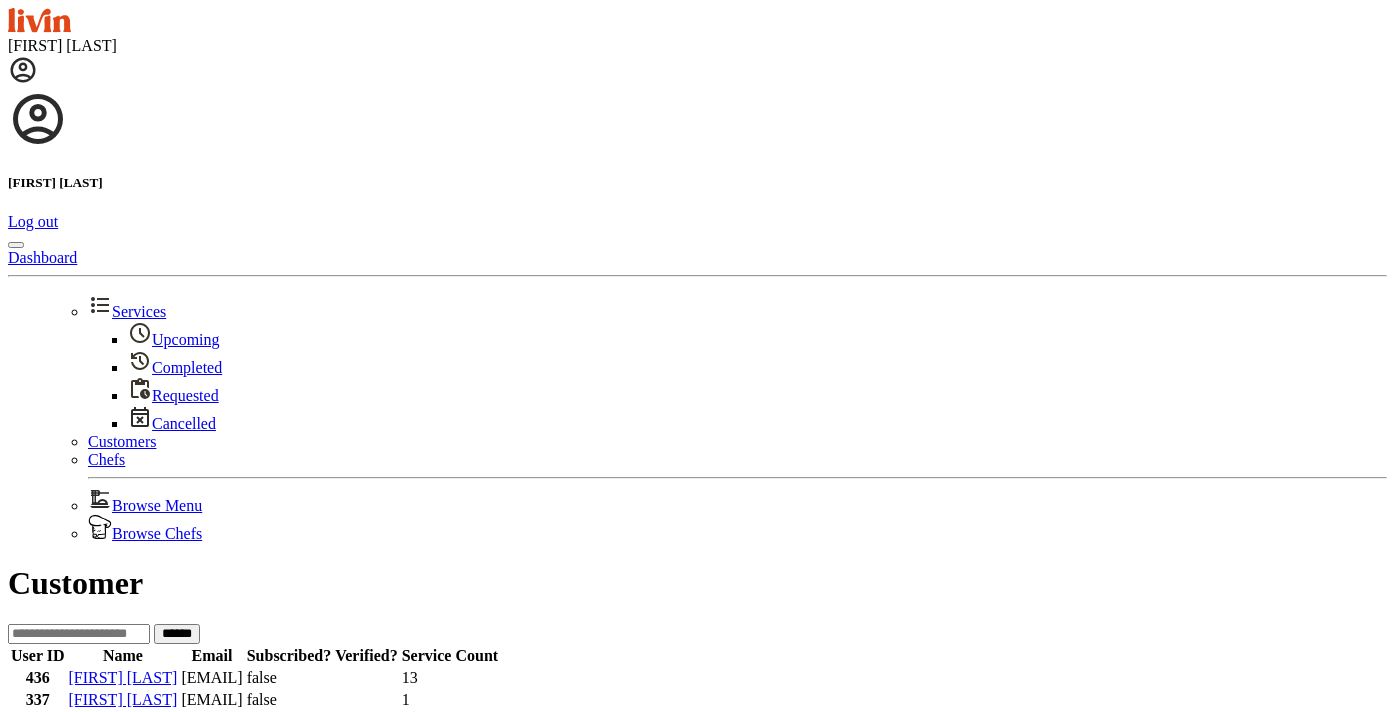 click on "Emily Frasier" at bounding box center (122, 743) 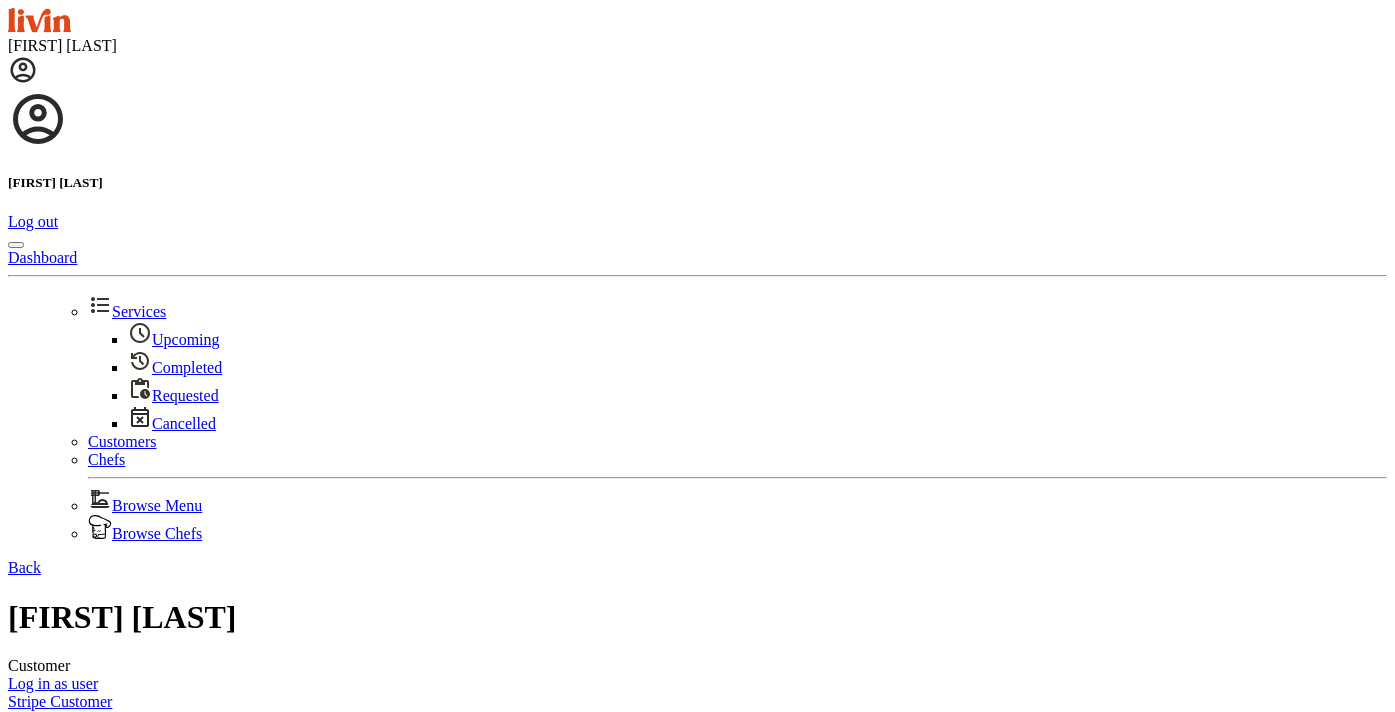 click on "Log in as user" at bounding box center [53, 683] 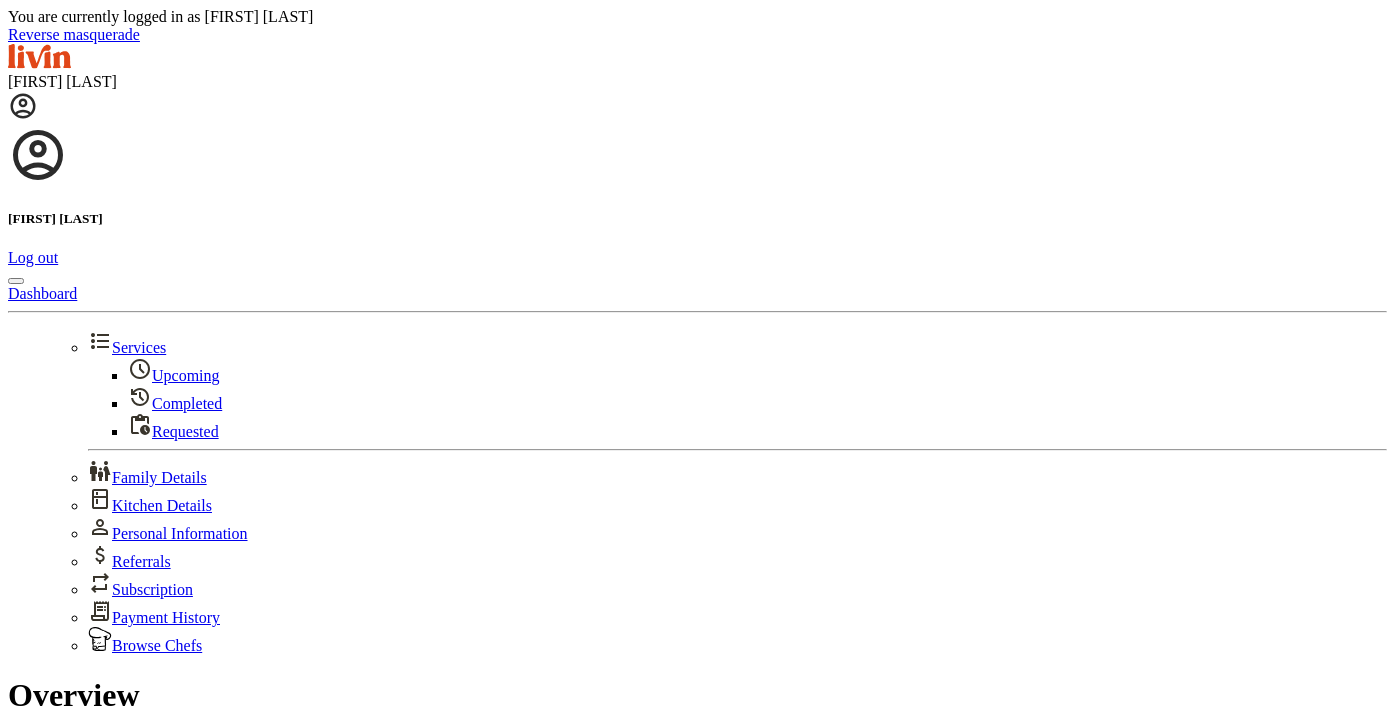 scroll, scrollTop: 0, scrollLeft: 0, axis: both 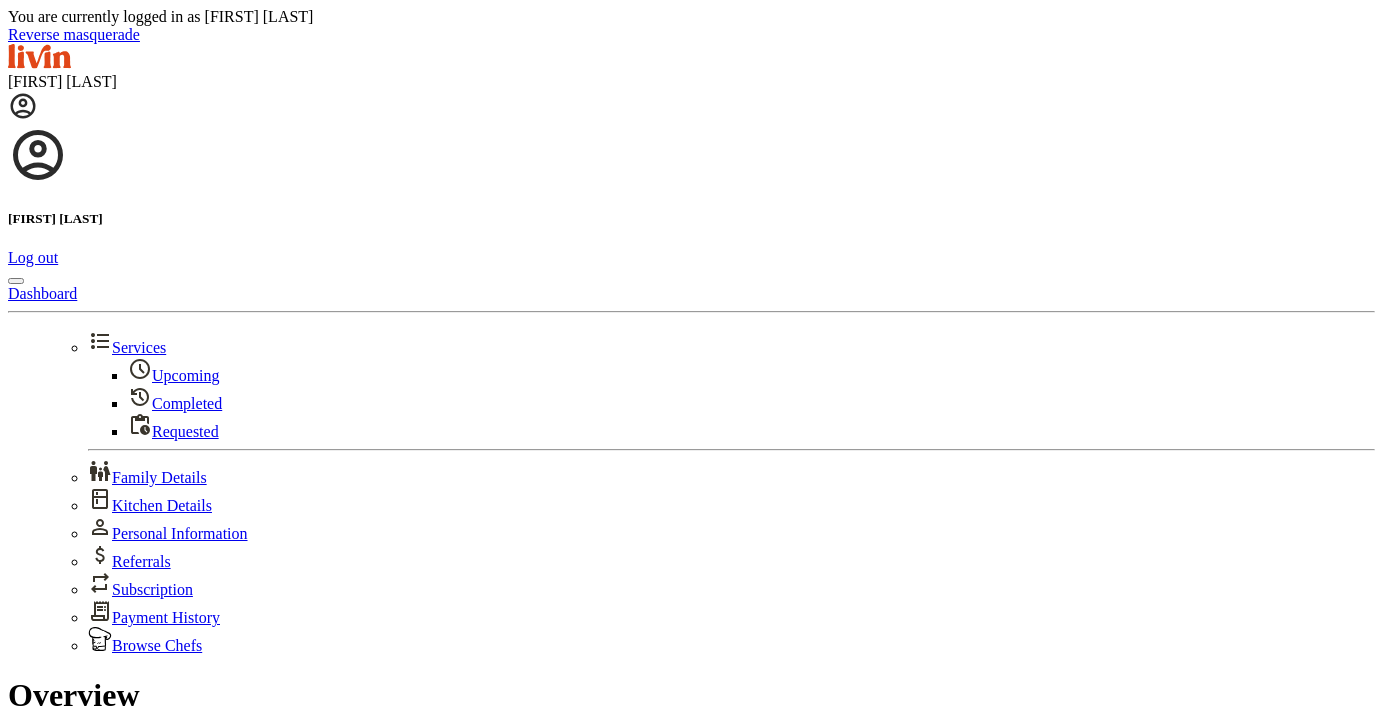 click on "Referrals" at bounding box center (129, 561) 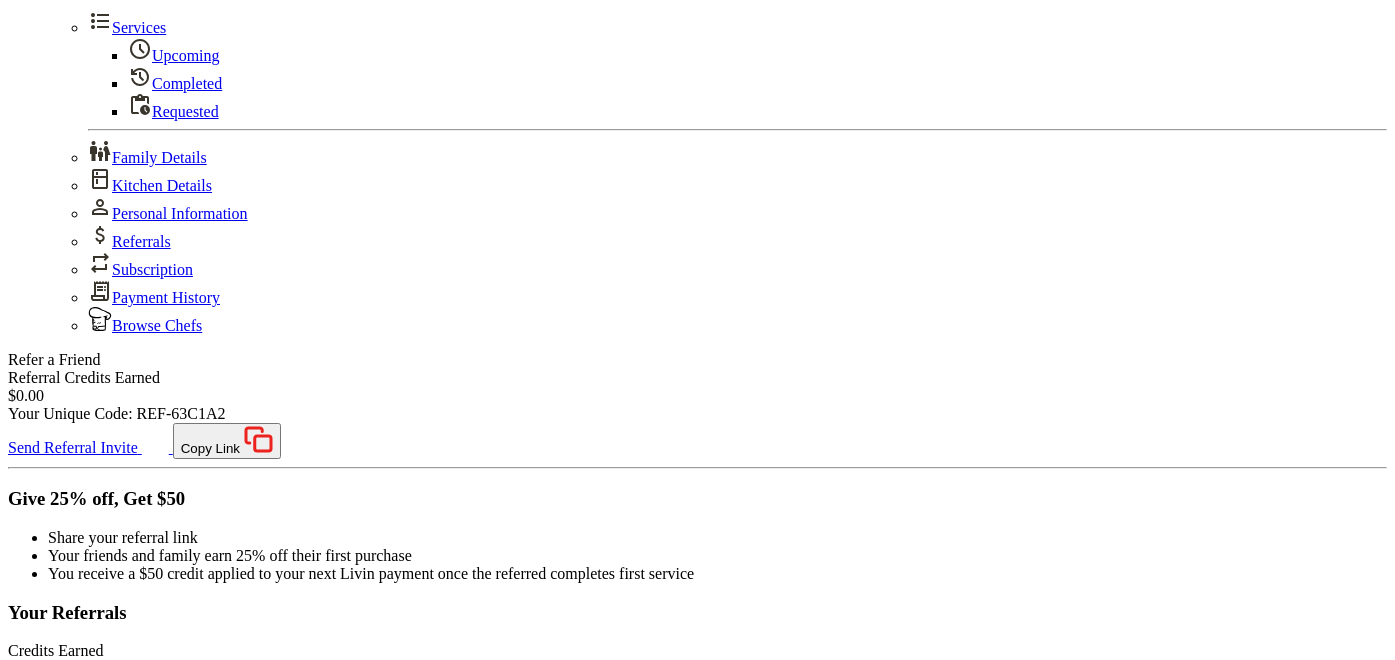 scroll, scrollTop: 0, scrollLeft: 0, axis: both 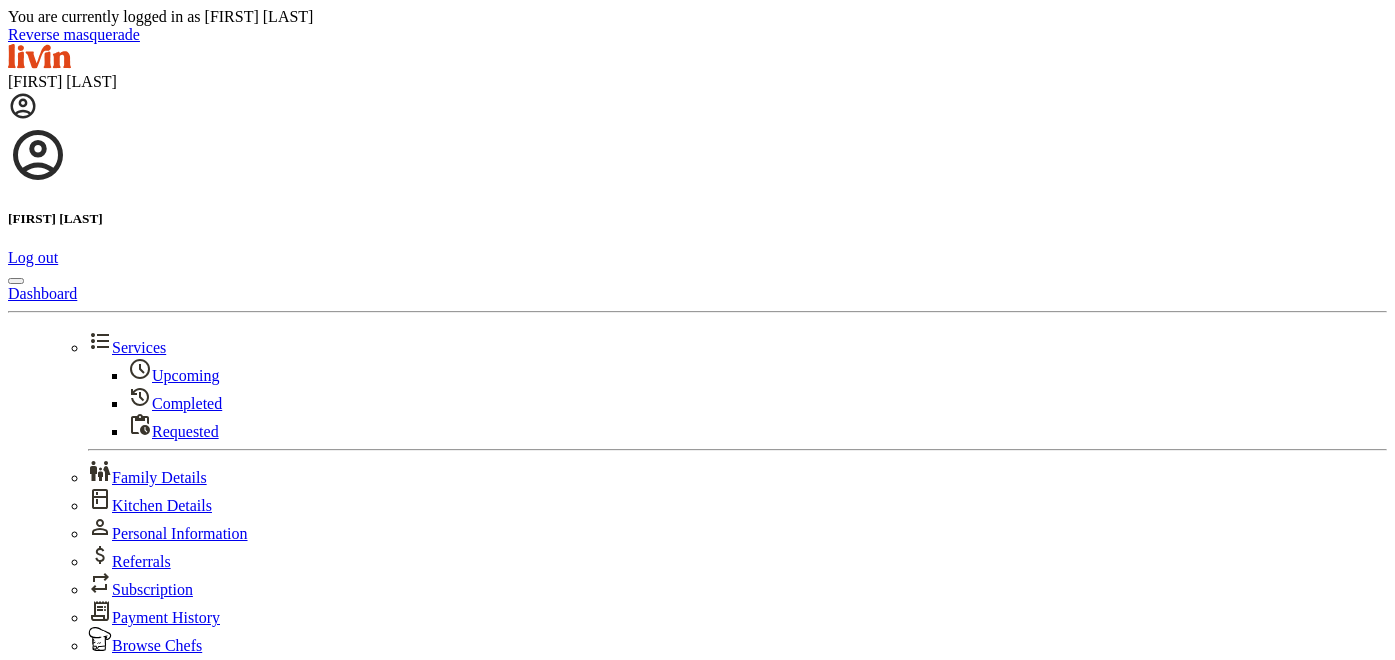 click on "Reverse masquerade" at bounding box center (74, 34) 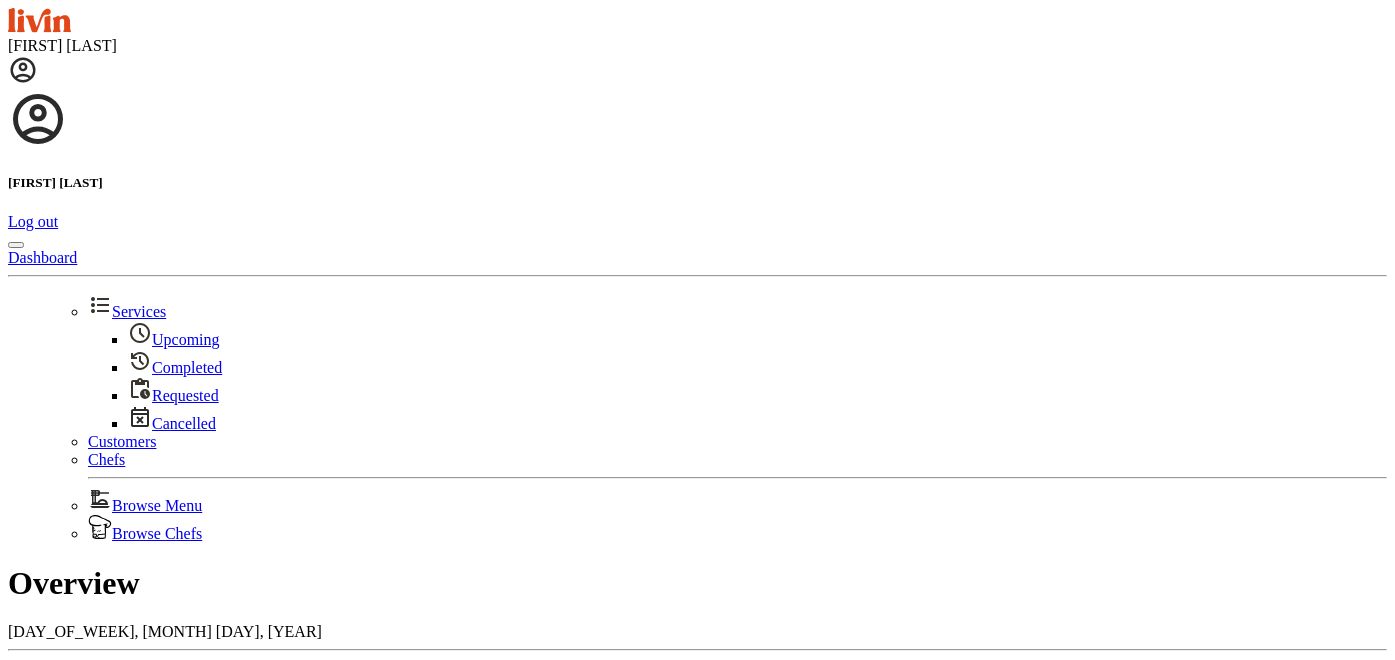 scroll, scrollTop: 0, scrollLeft: 0, axis: both 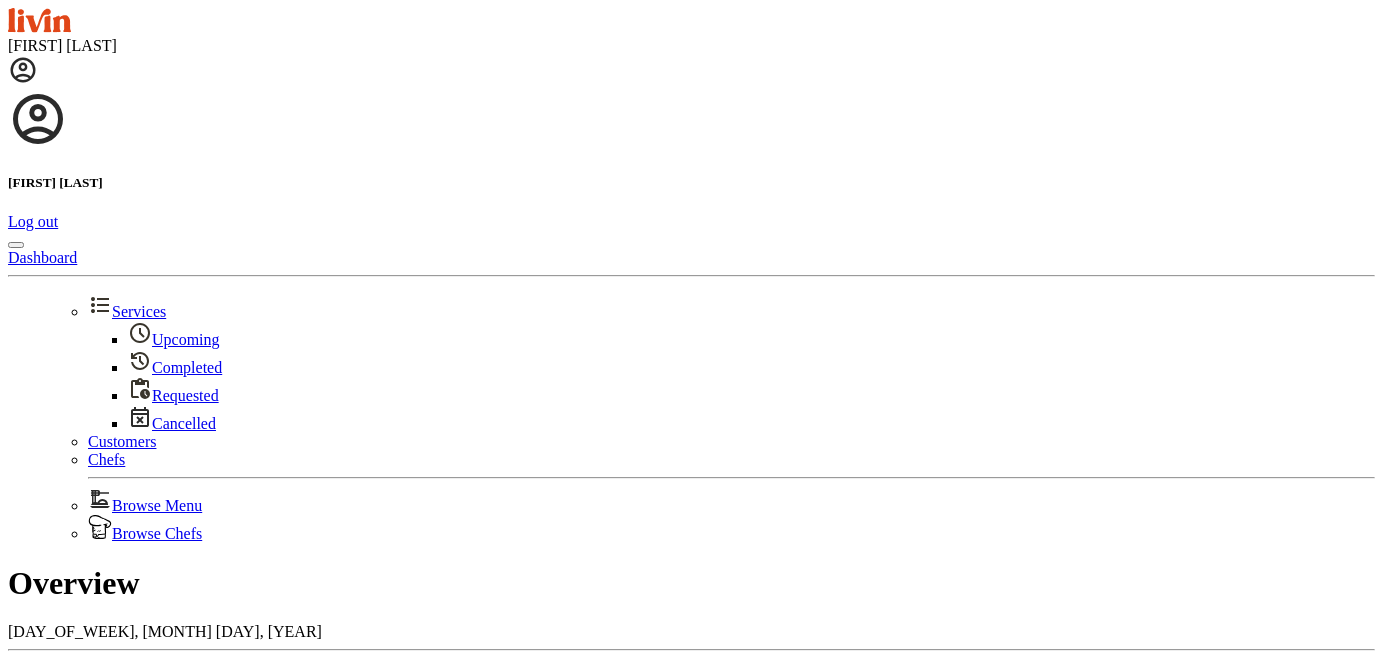 click on "Customers" at bounding box center (122, 441) 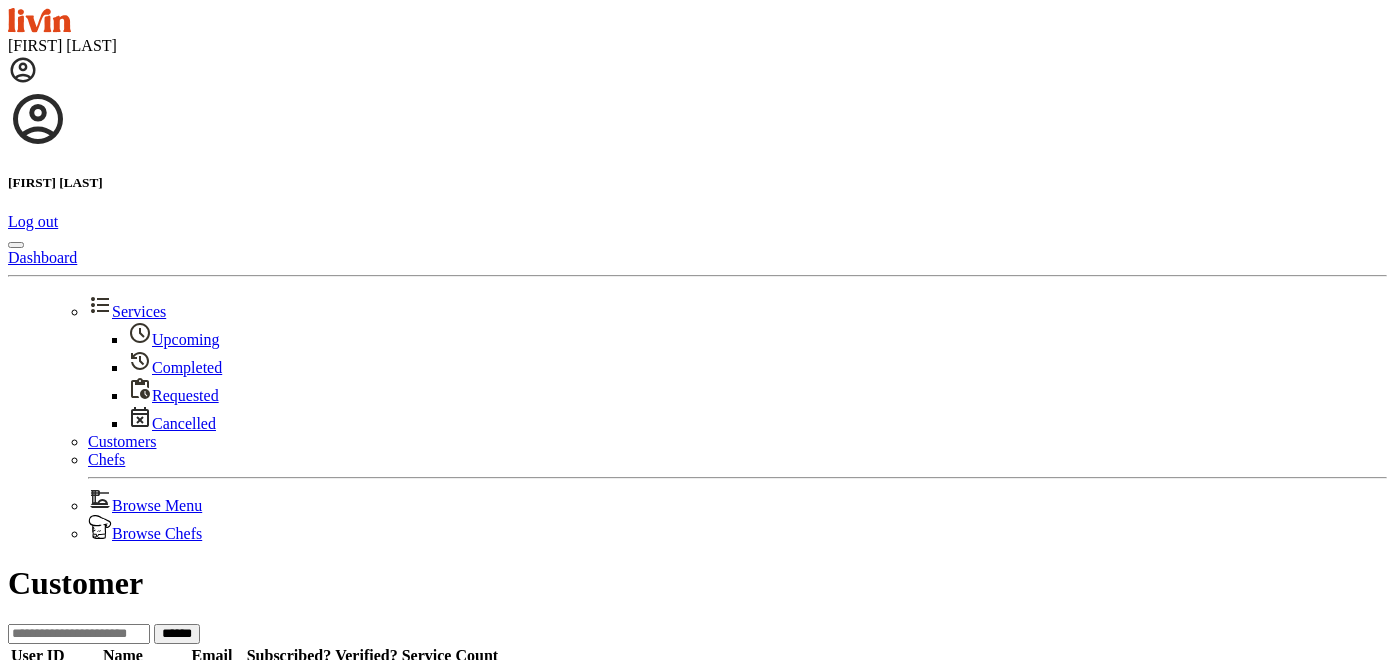 click at bounding box center (79, 634) 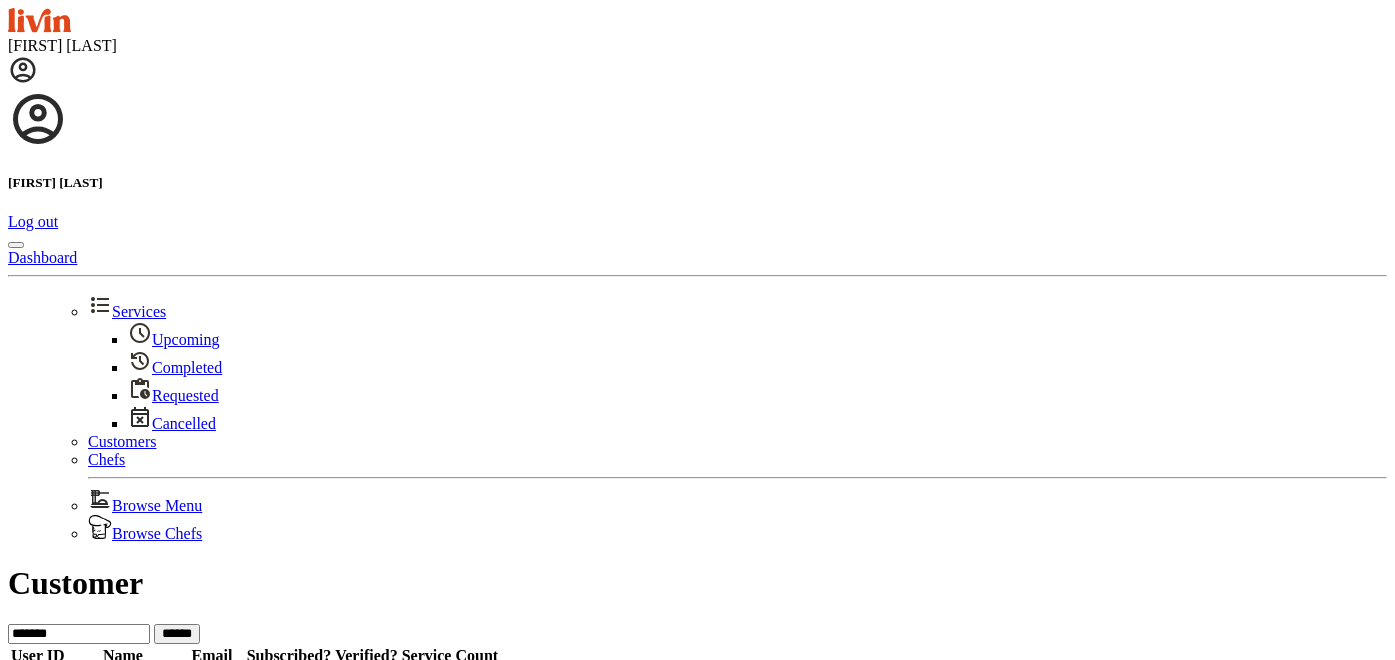type on "*******" 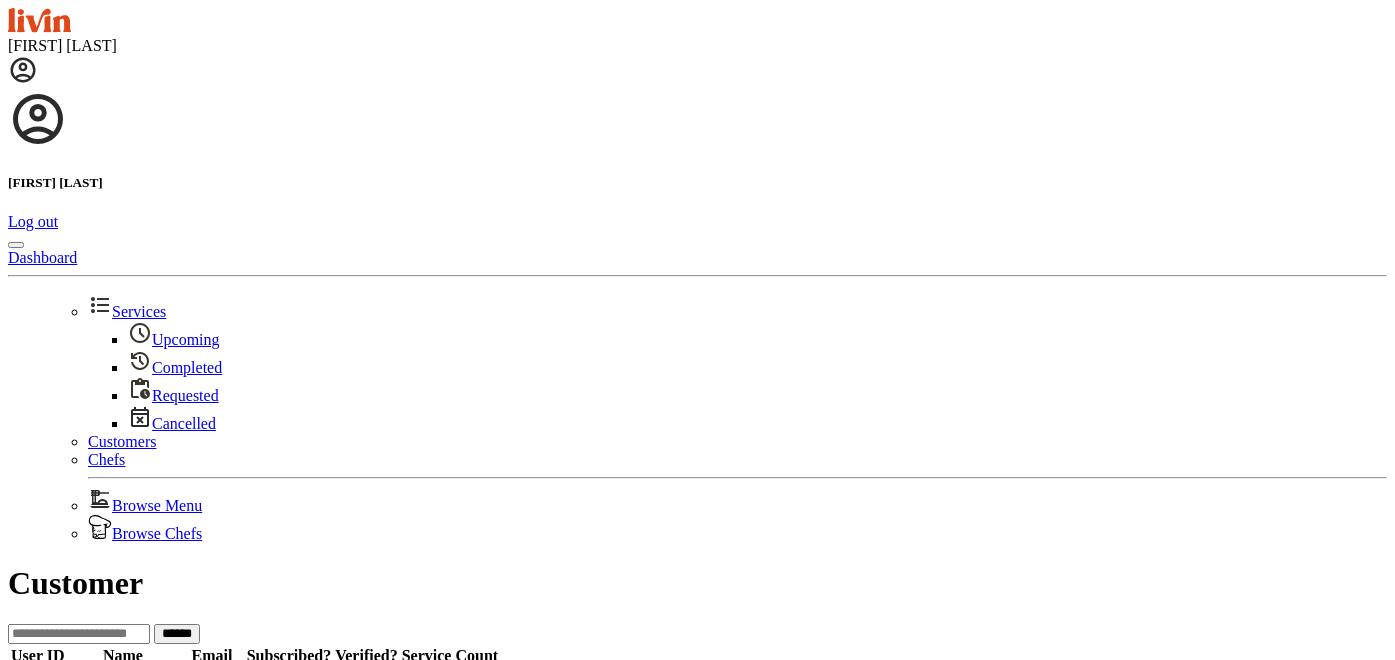 click on "[FIRST] [LAST]" at bounding box center (122, 677) 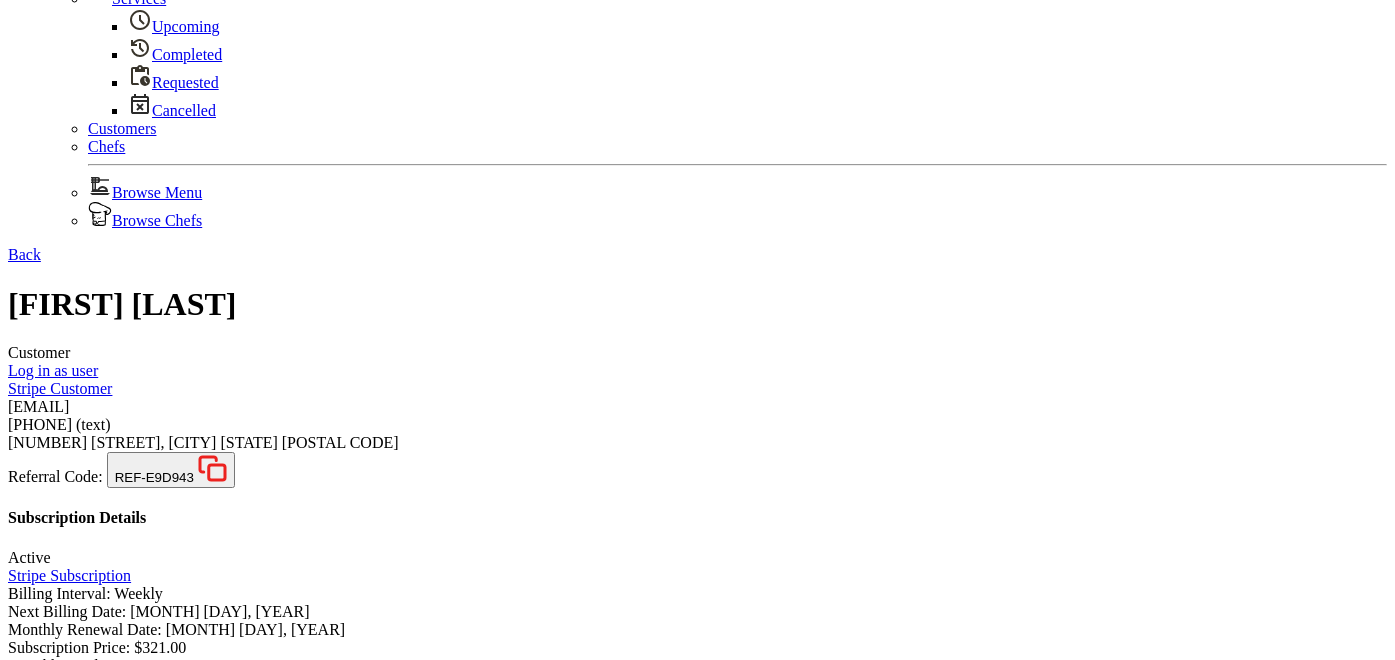 scroll, scrollTop: 0, scrollLeft: 0, axis: both 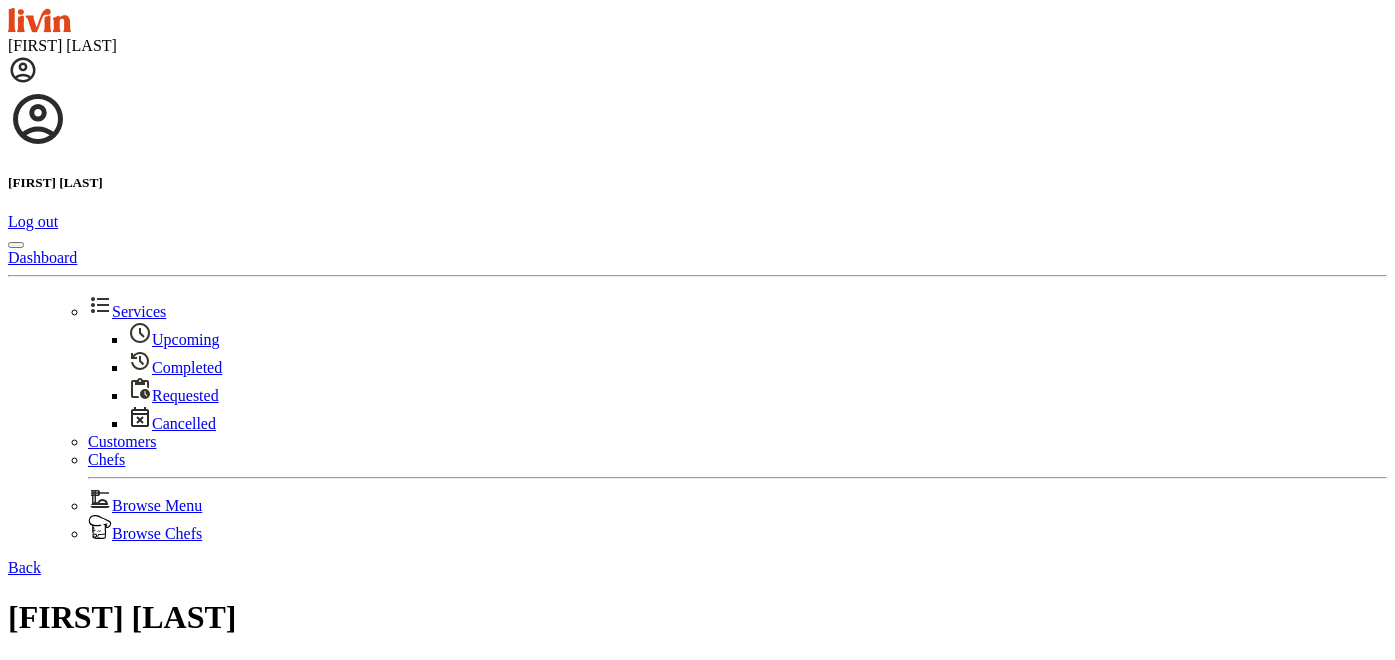 click on "Log in as user" at bounding box center (53, 683) 